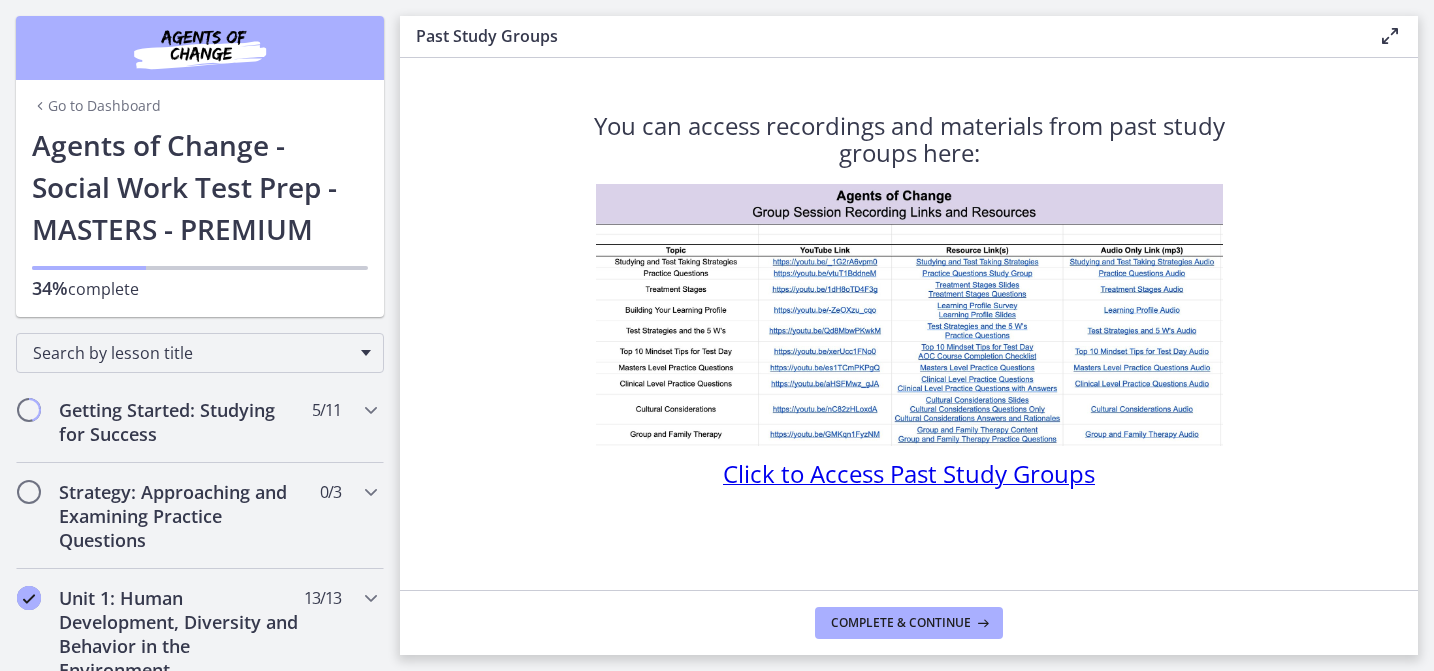 scroll, scrollTop: 0, scrollLeft: 0, axis: both 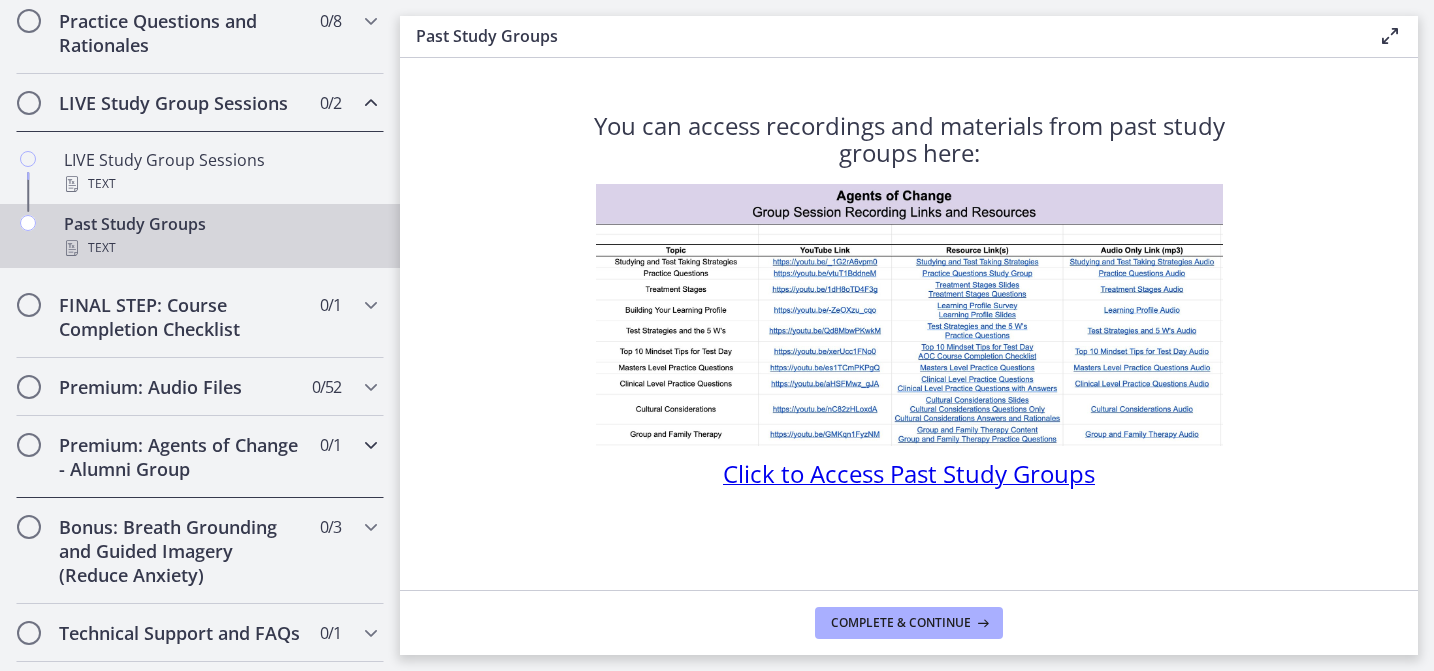click on "Premium: Agents of Change - Alumni Group" at bounding box center [181, 457] 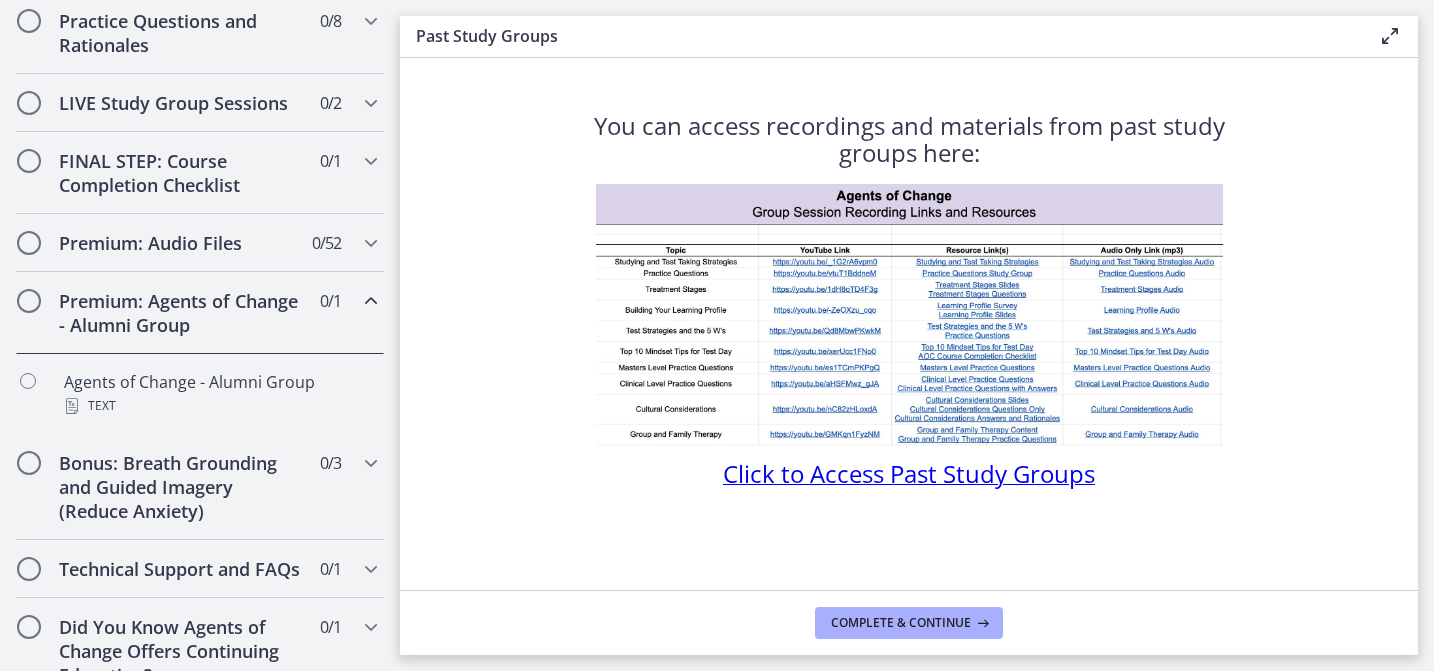 click on "Click to Access Past Study Groups" at bounding box center (909, 473) 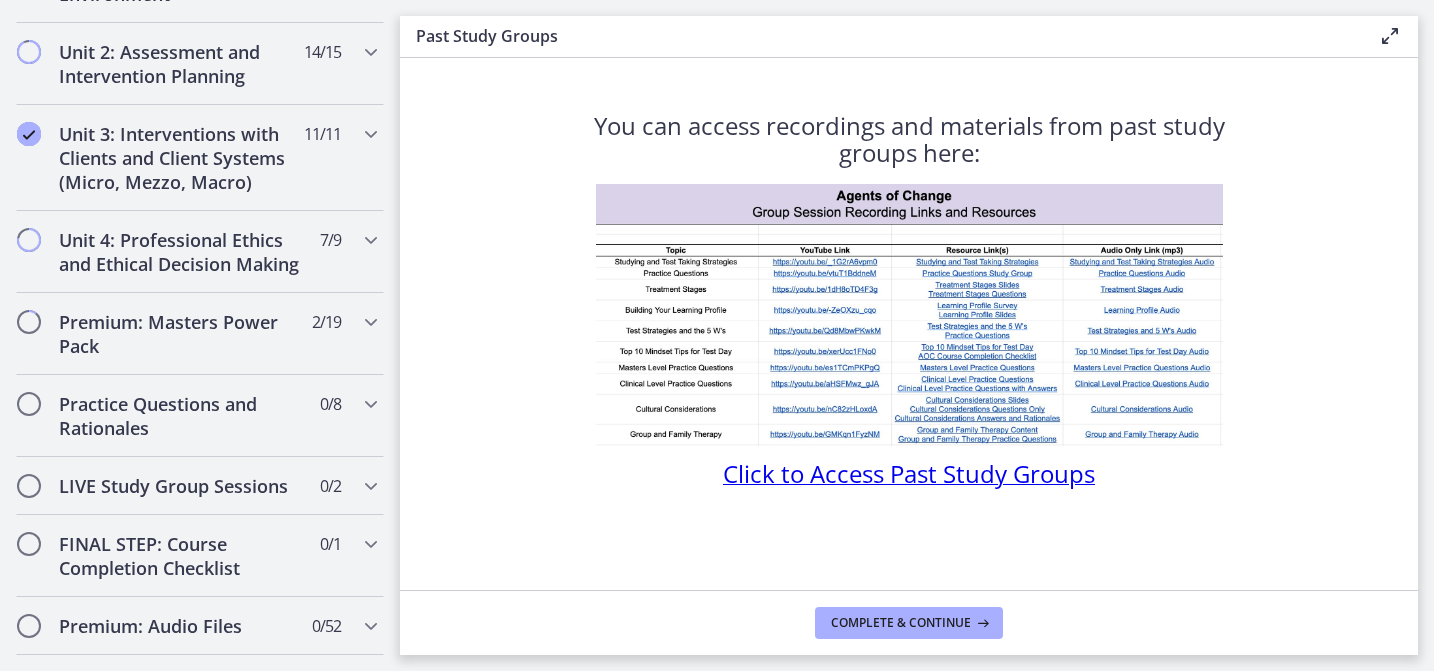 scroll, scrollTop: 668, scrollLeft: 0, axis: vertical 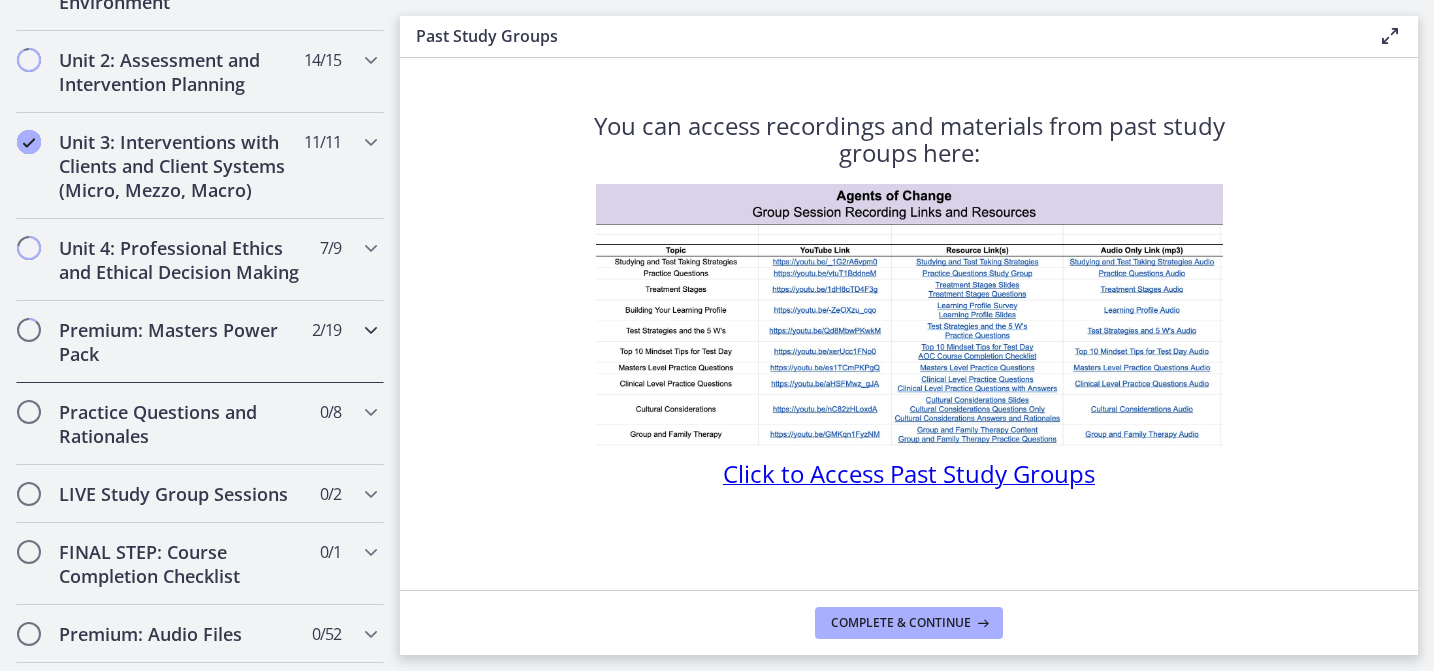 click on "Premium: Masters Power Pack" at bounding box center (181, 342) 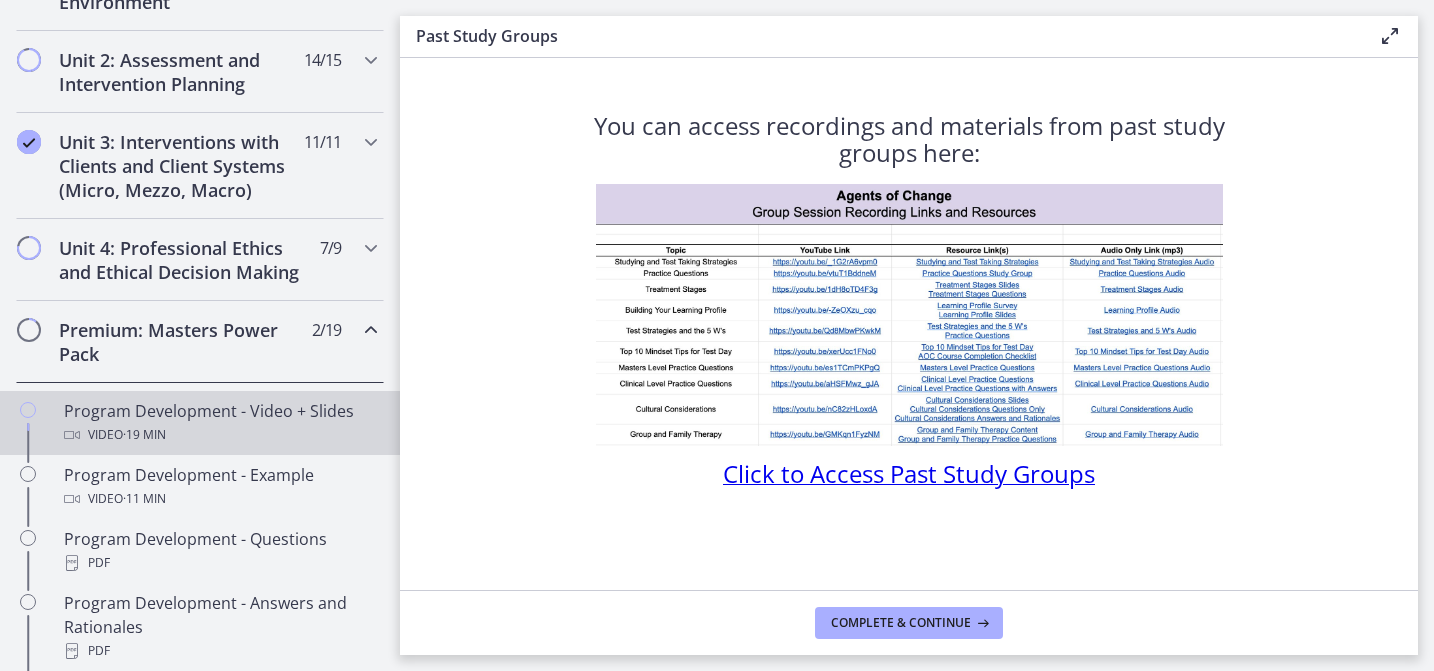 click on "Program Development - Video + Slides
Video
·  19 min" at bounding box center [220, 423] 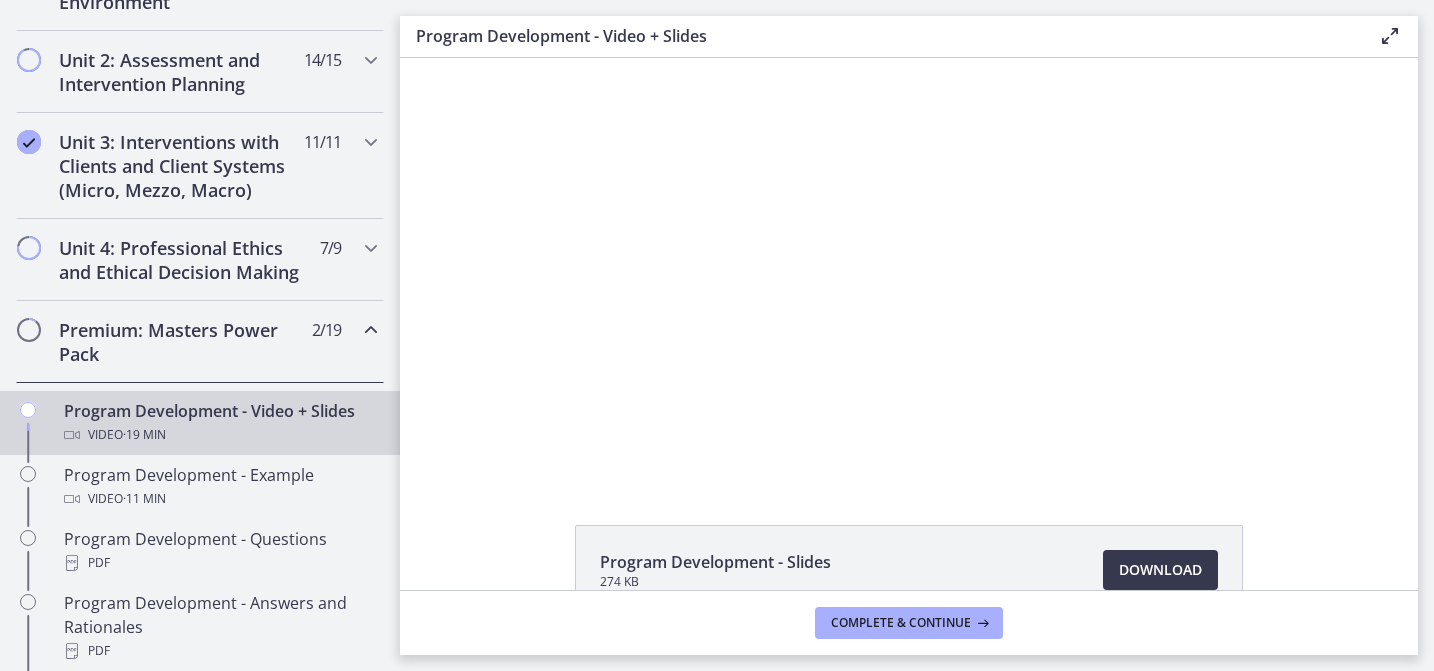 scroll, scrollTop: 0, scrollLeft: 0, axis: both 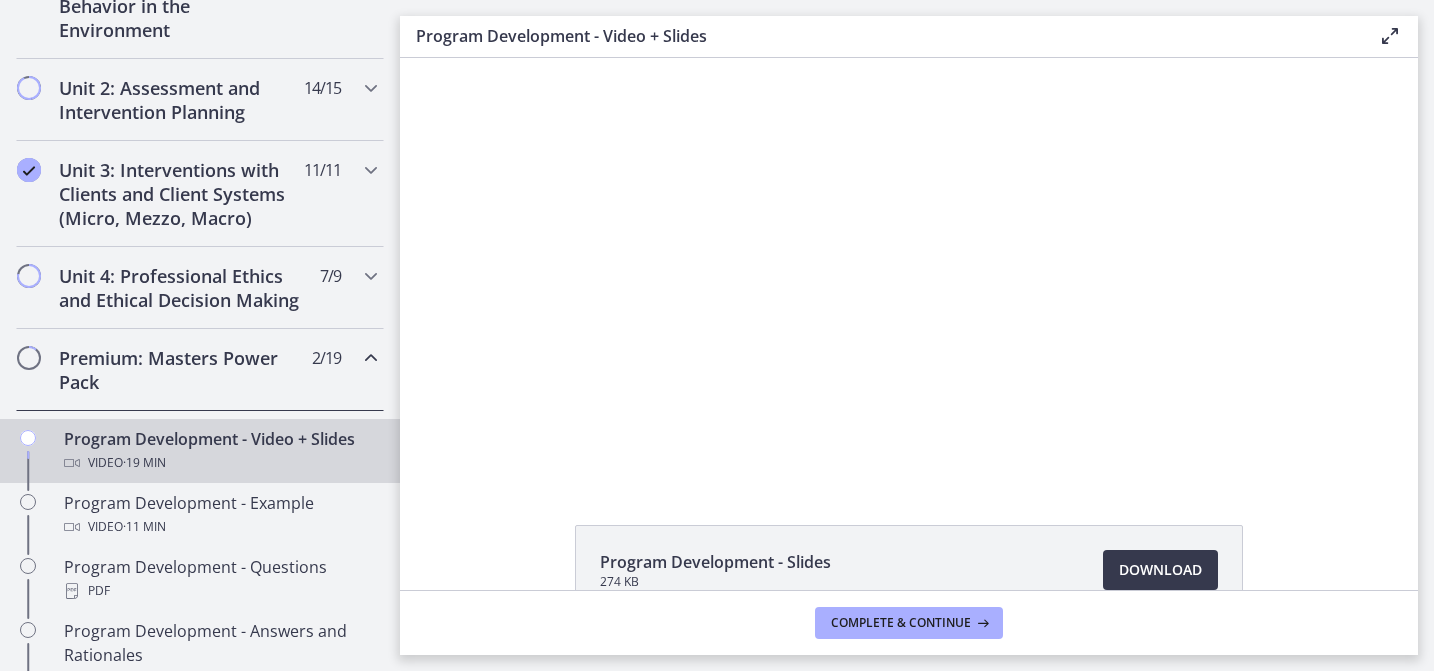 click on "Program Development - Video + Slides
Video
·  19 min" at bounding box center (220, 451) 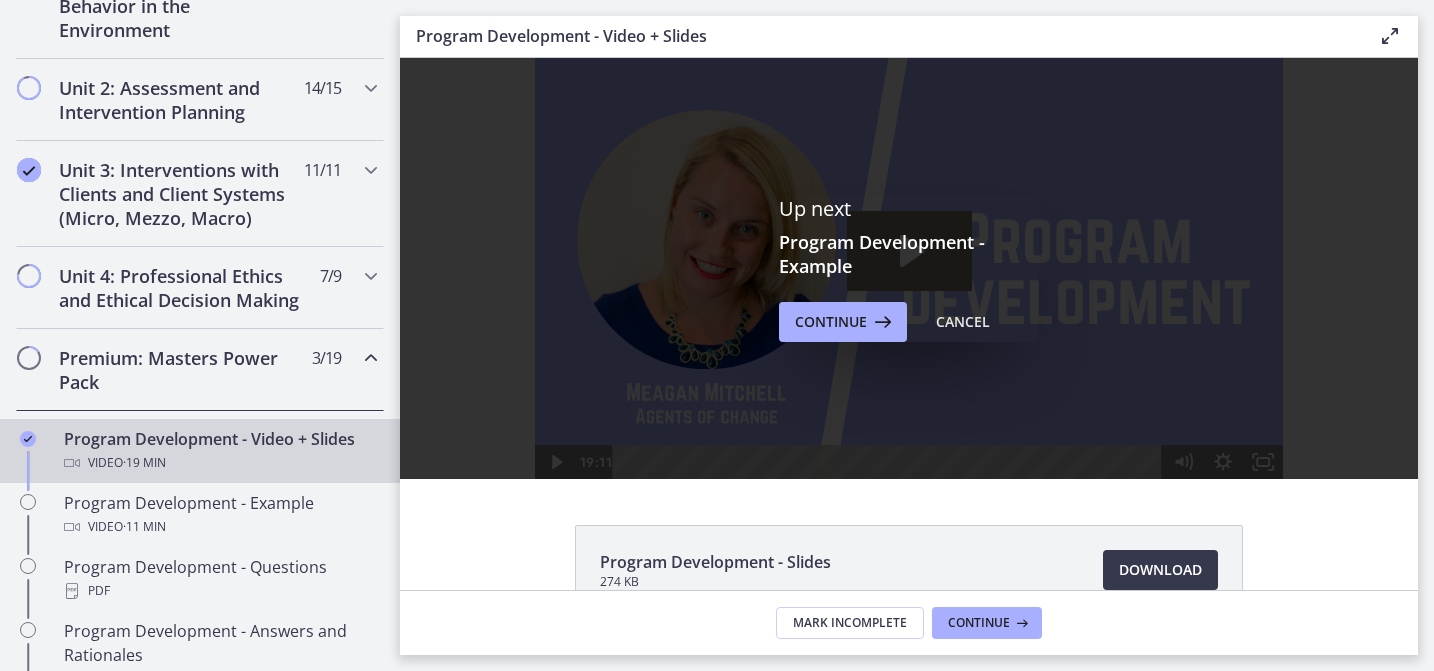 scroll, scrollTop: 0, scrollLeft: 0, axis: both 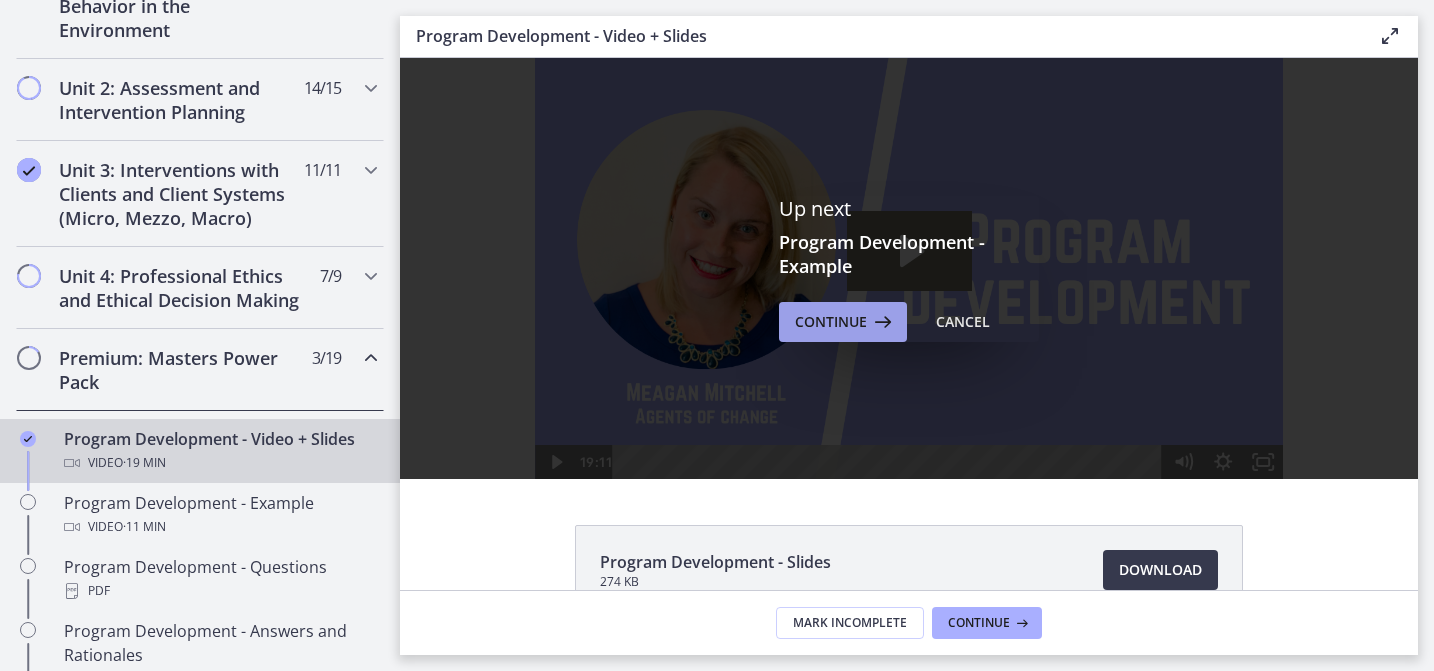 click at bounding box center [881, 322] 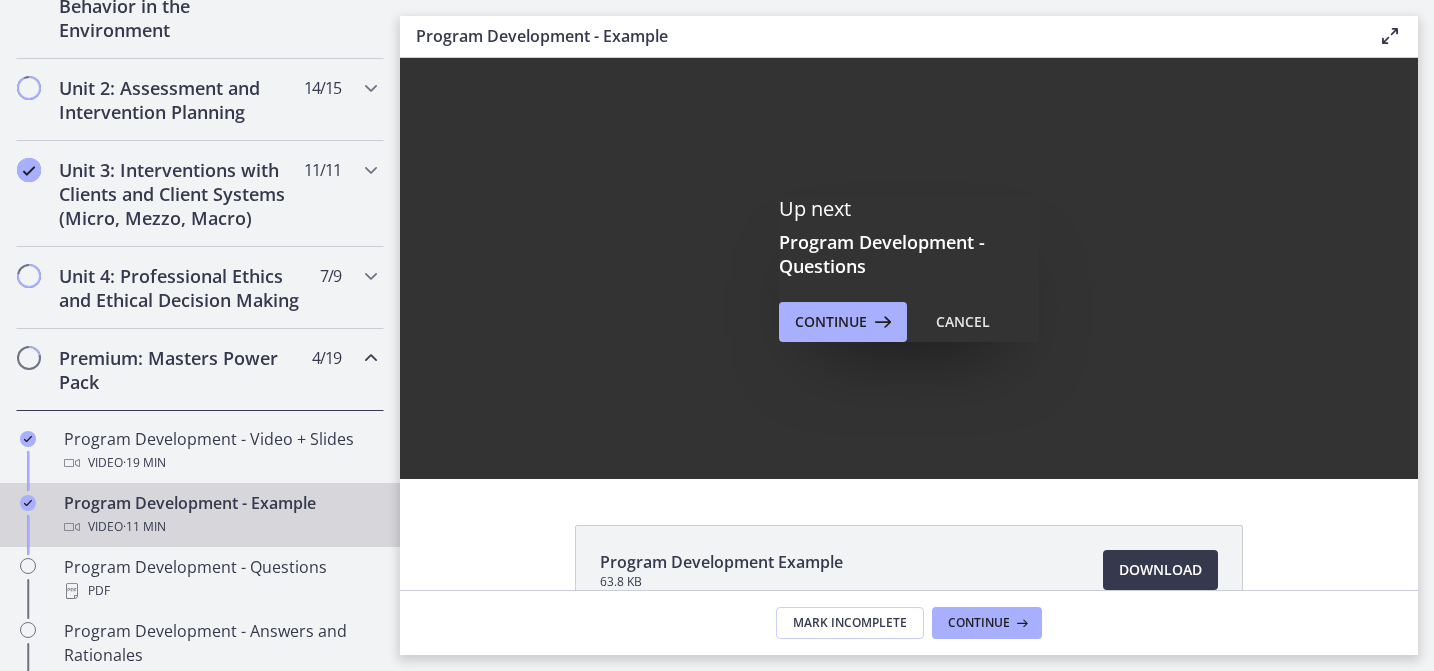 scroll, scrollTop: 0, scrollLeft: 0, axis: both 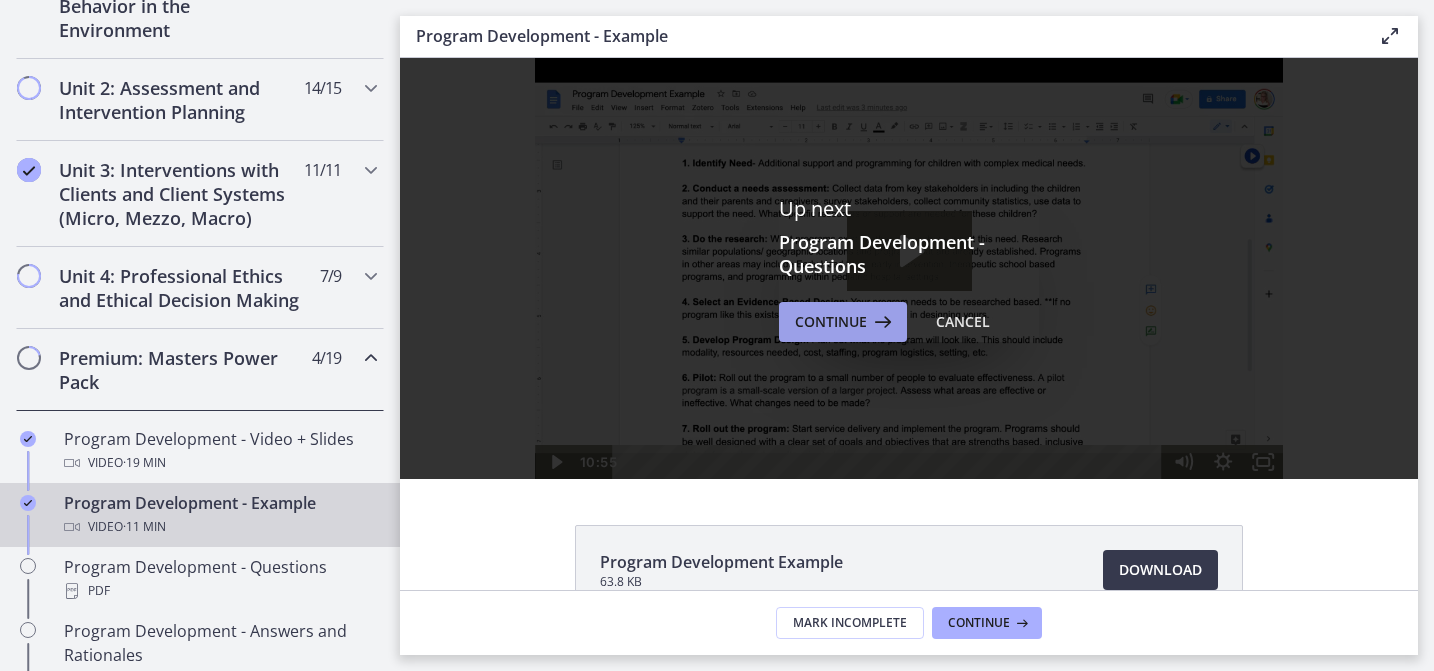 click on "Continue" at bounding box center (831, 322) 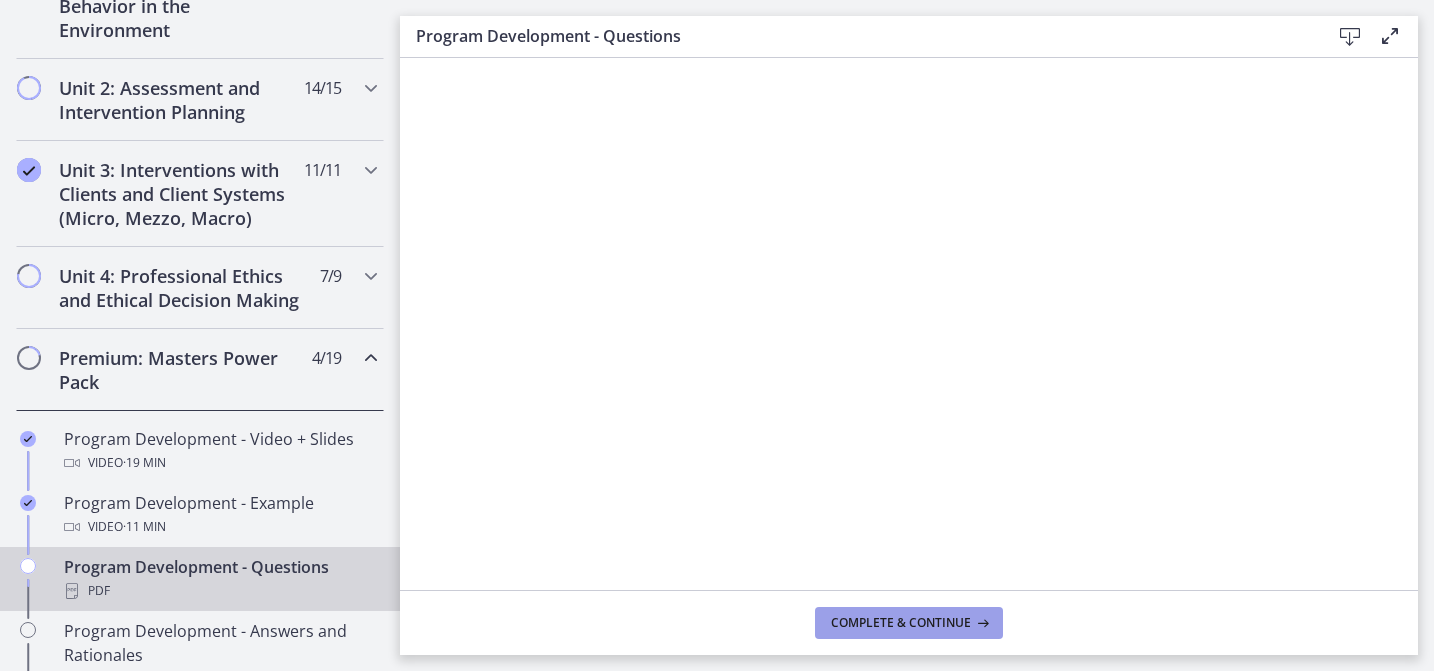 click on "Complete & continue" at bounding box center [901, 623] 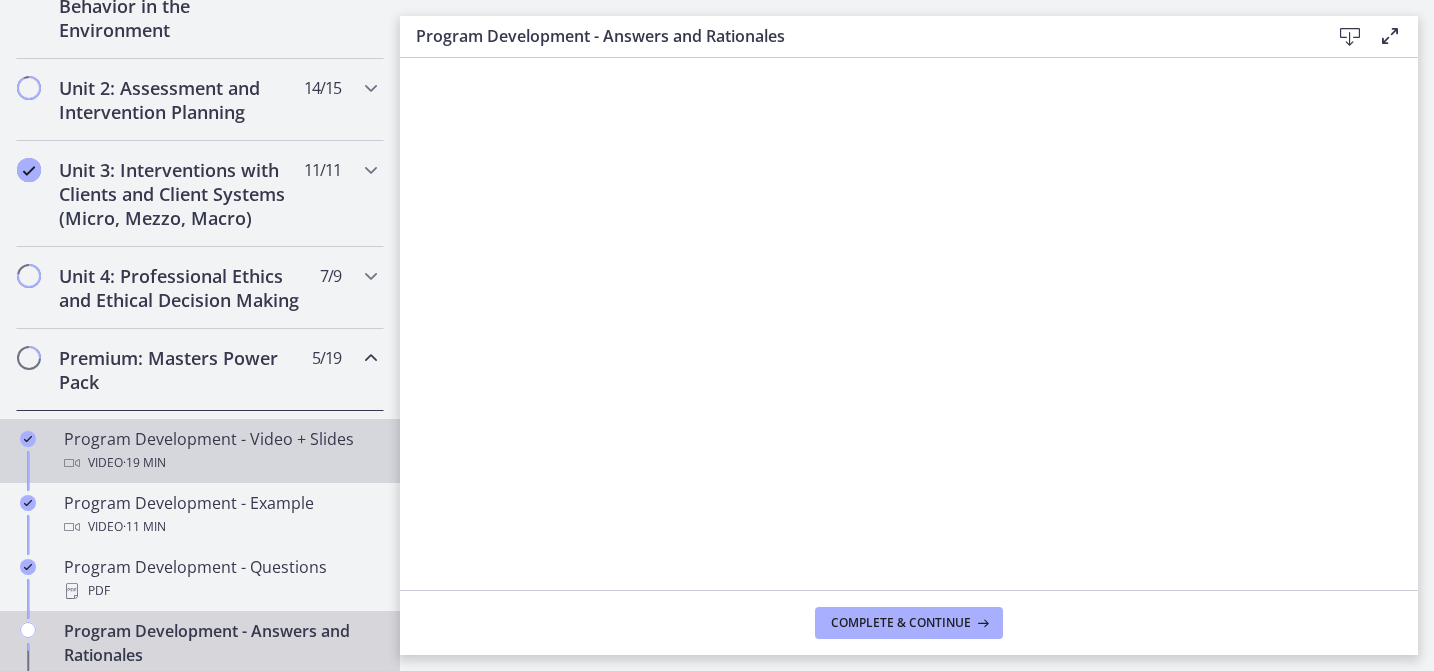 click on "Video
·  19 min" at bounding box center [220, 463] 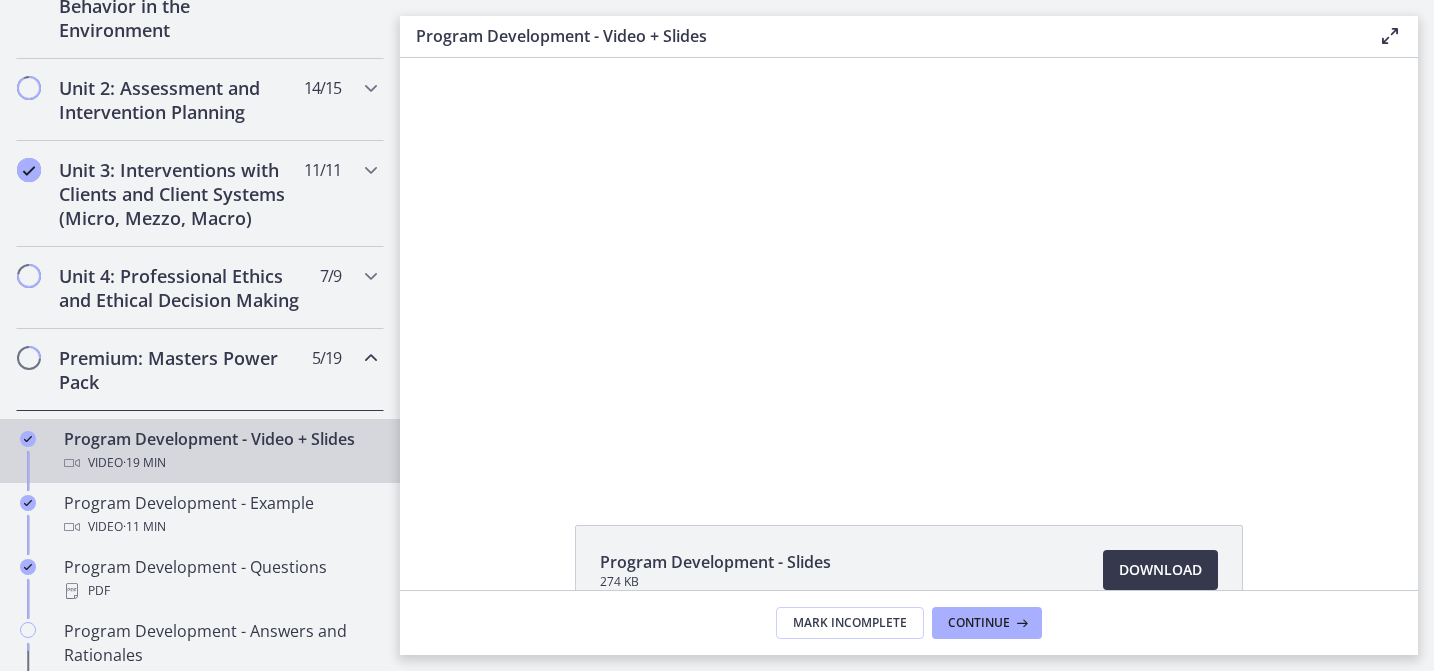 scroll, scrollTop: 0, scrollLeft: 0, axis: both 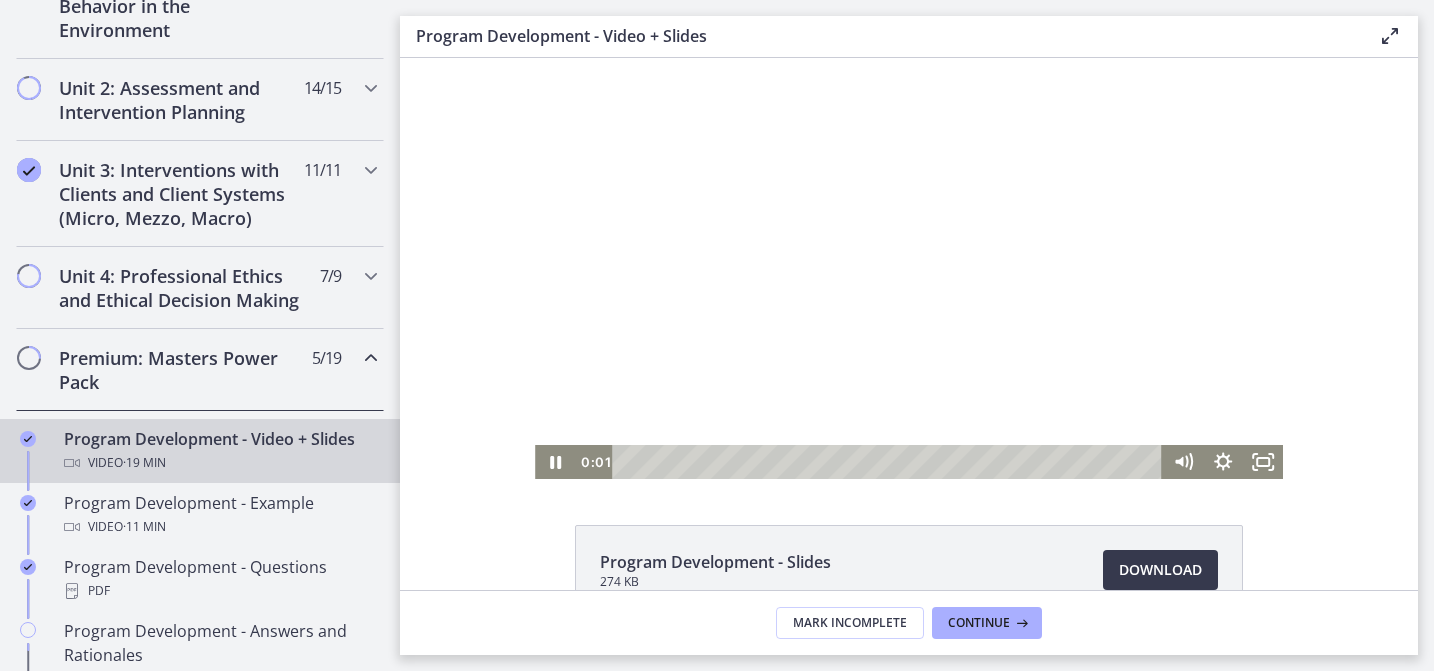 click at bounding box center (891, 462) 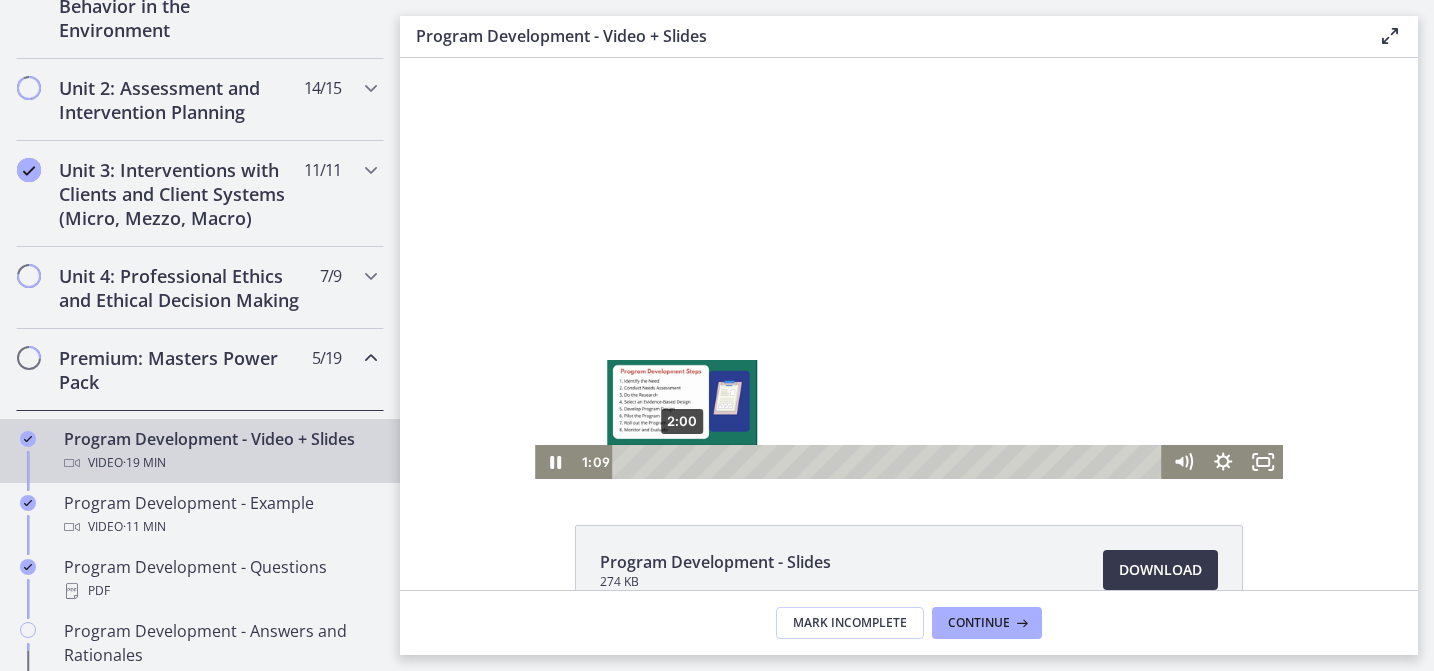 click on "2:00" at bounding box center (891, 462) 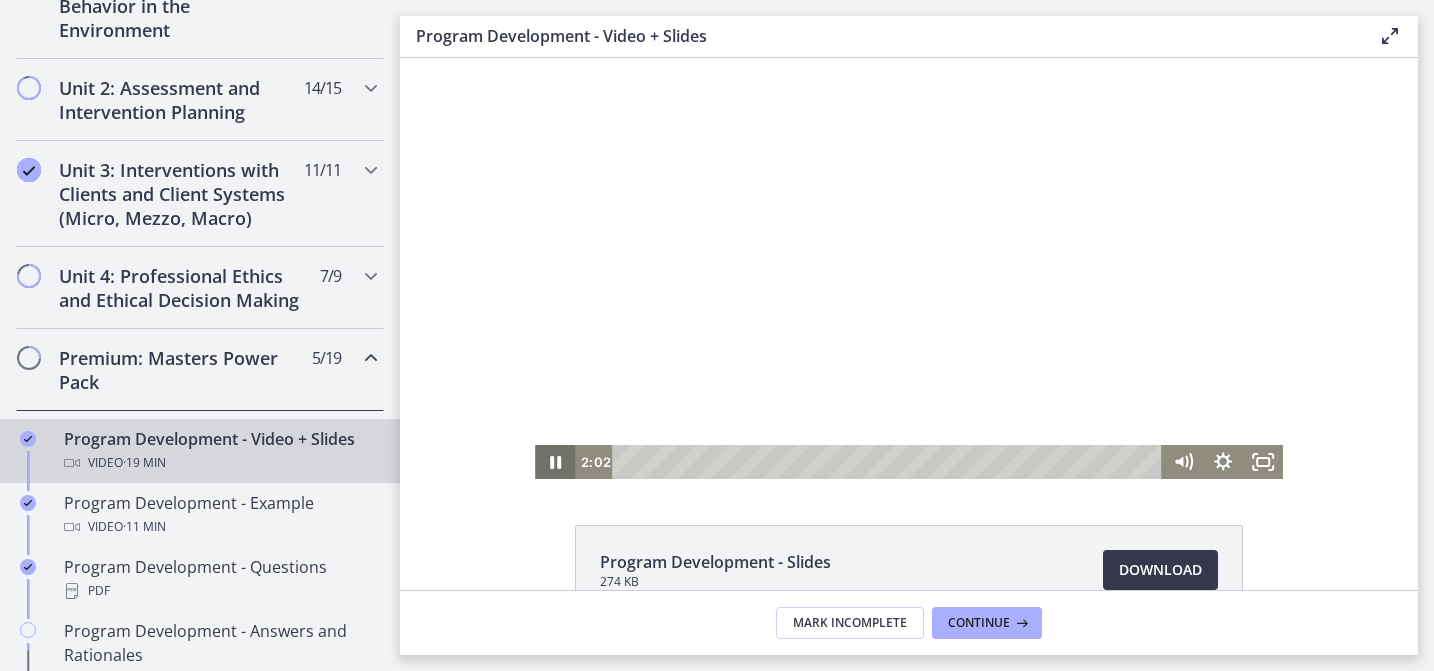 click 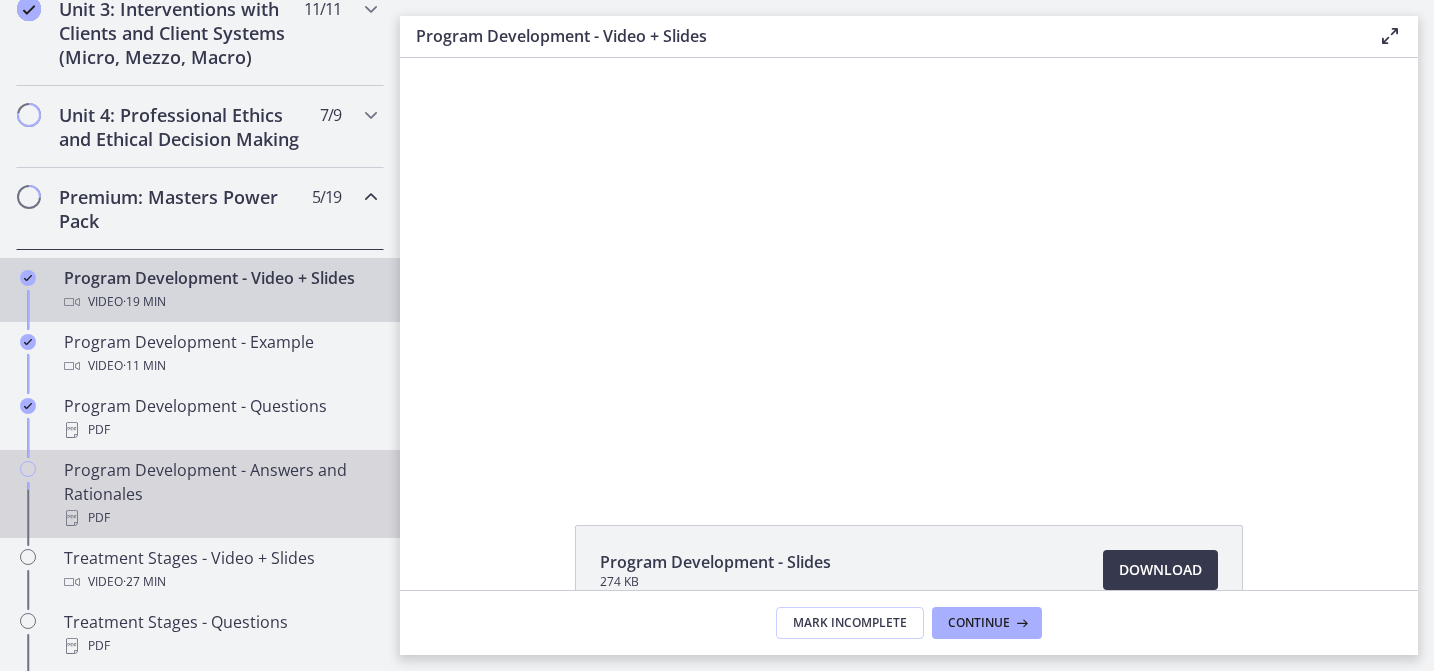 scroll, scrollTop: 807, scrollLeft: 0, axis: vertical 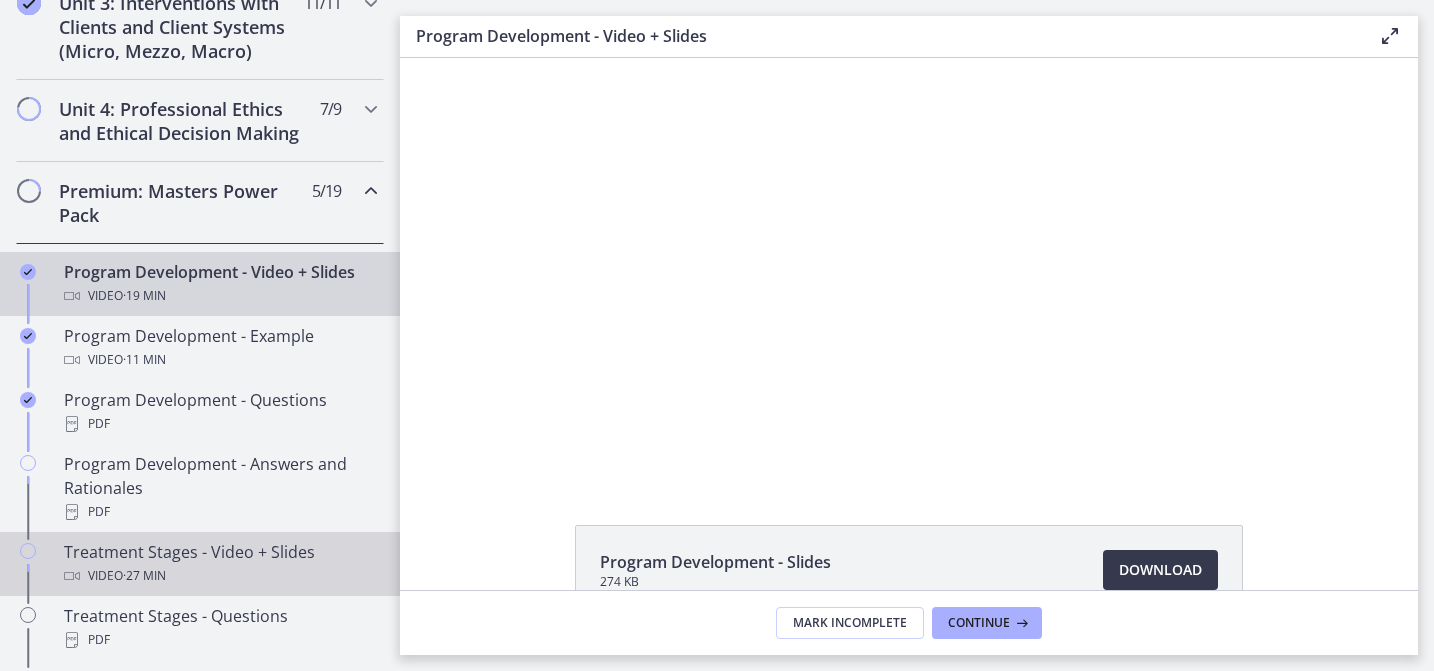 click on "Video
·  27 min" at bounding box center [220, 576] 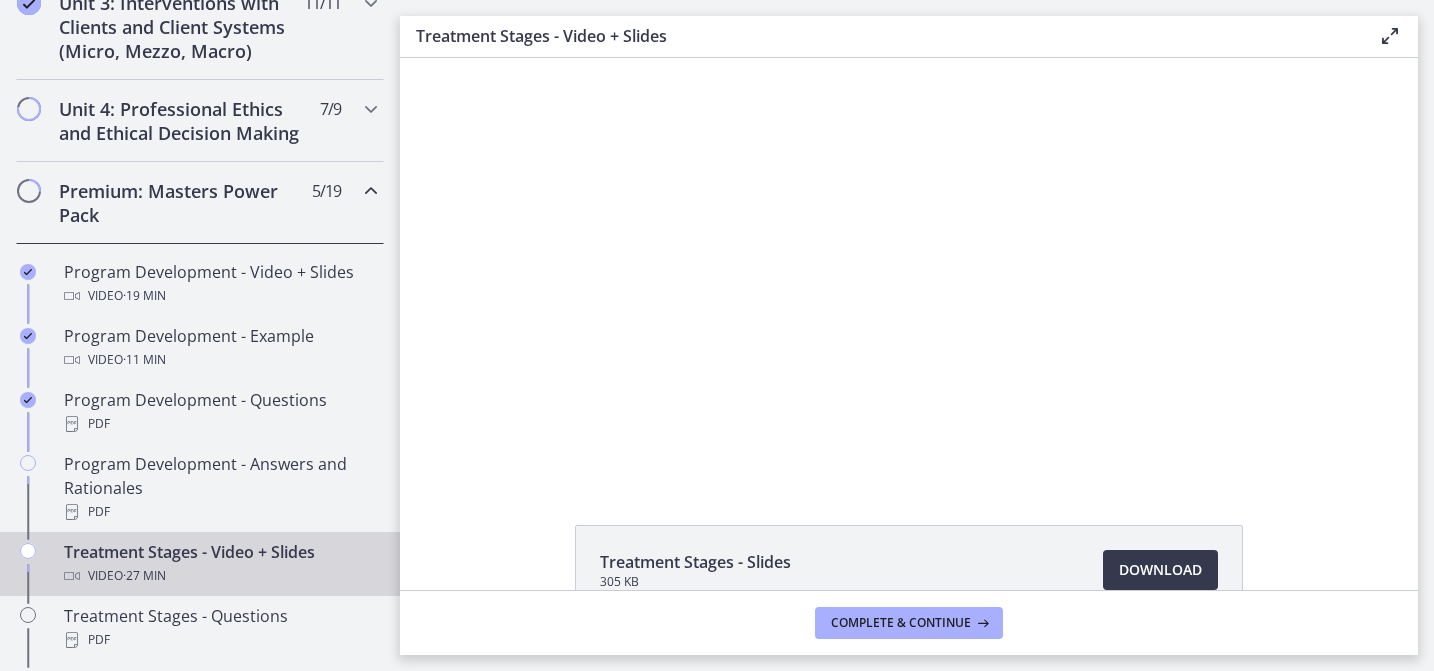 scroll, scrollTop: 0, scrollLeft: 0, axis: both 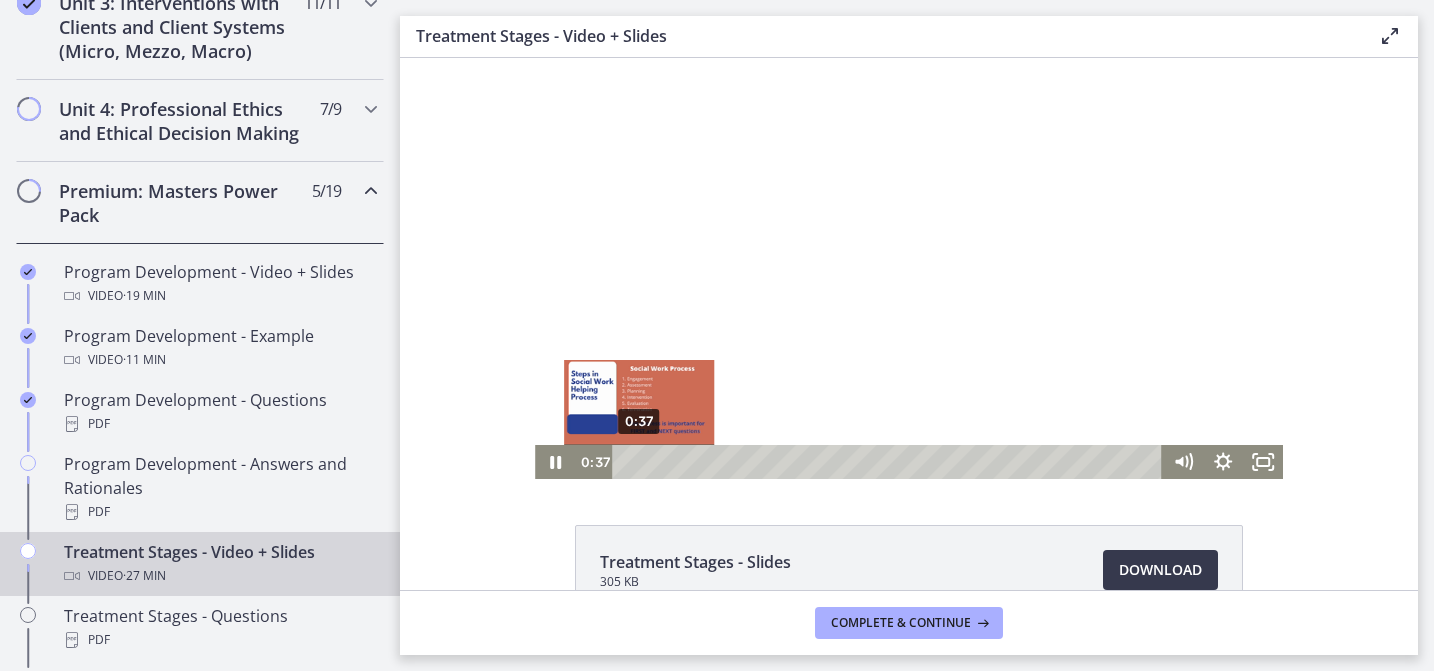 click on "0:37" at bounding box center (891, 462) 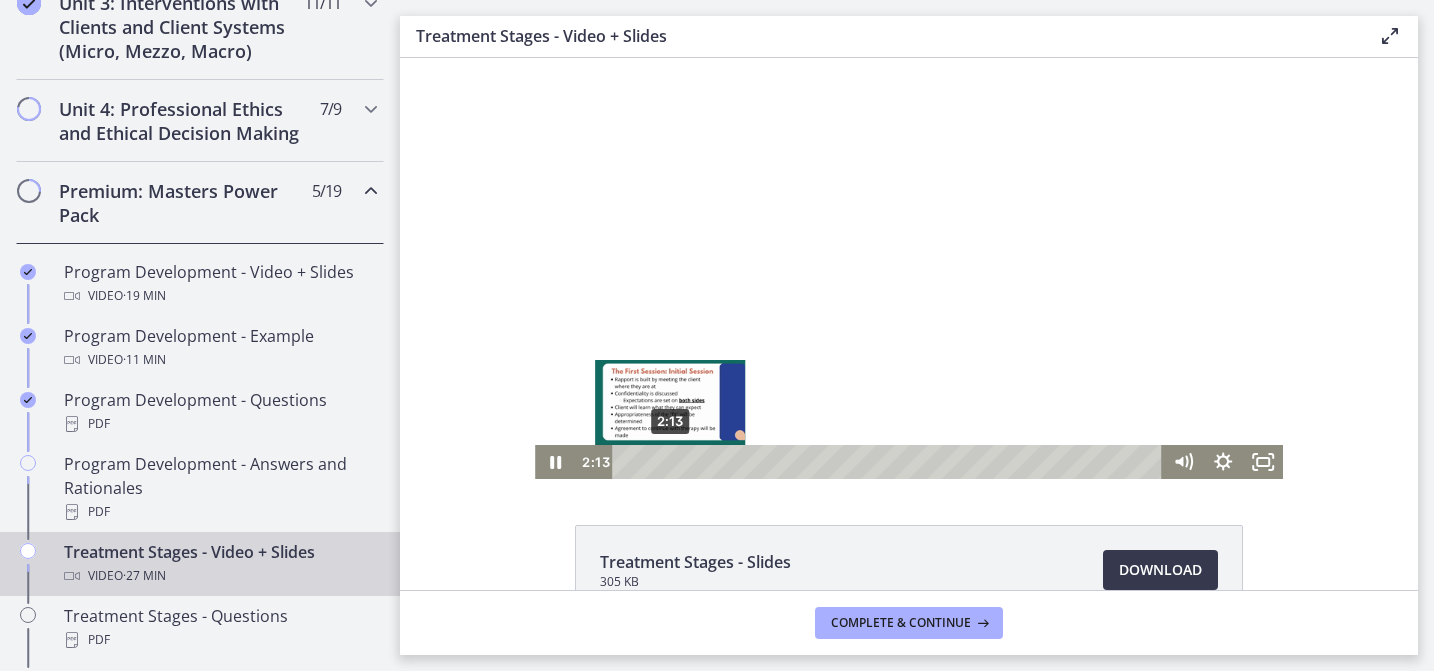 click on "2:13" at bounding box center [891, 462] 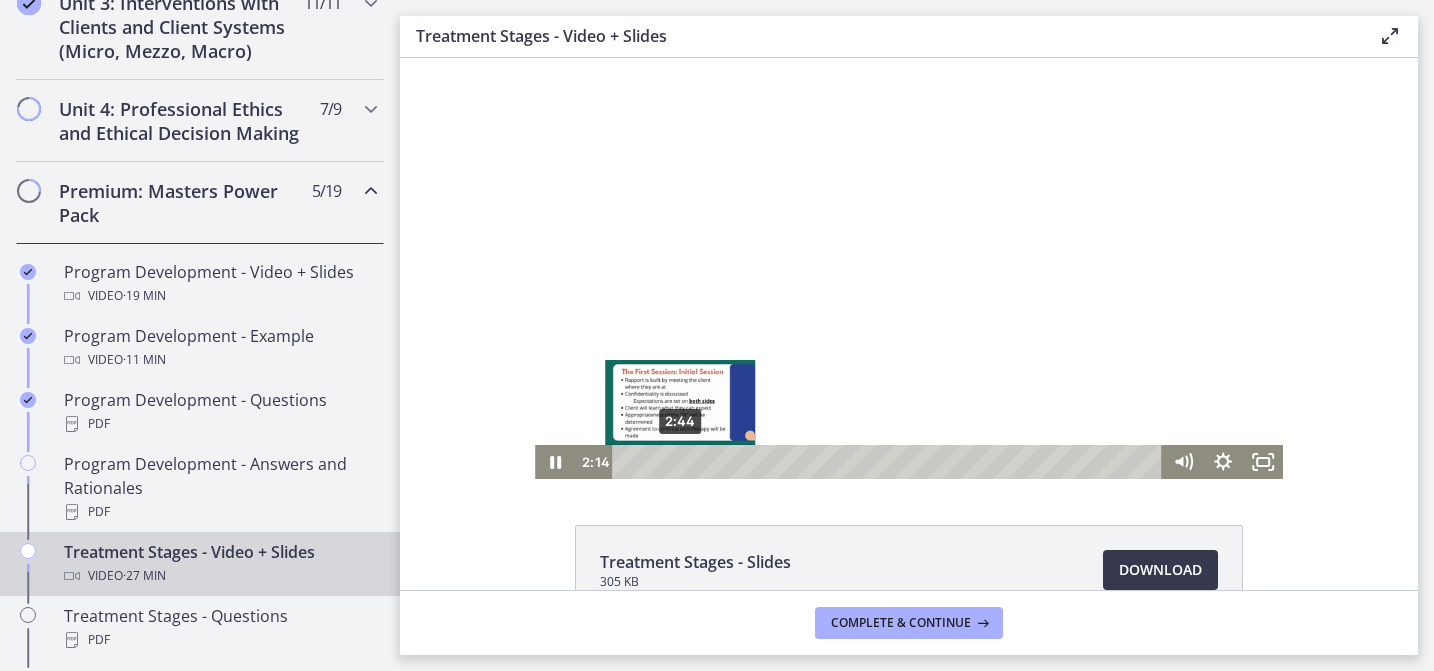 click on "2:44" at bounding box center [891, 462] 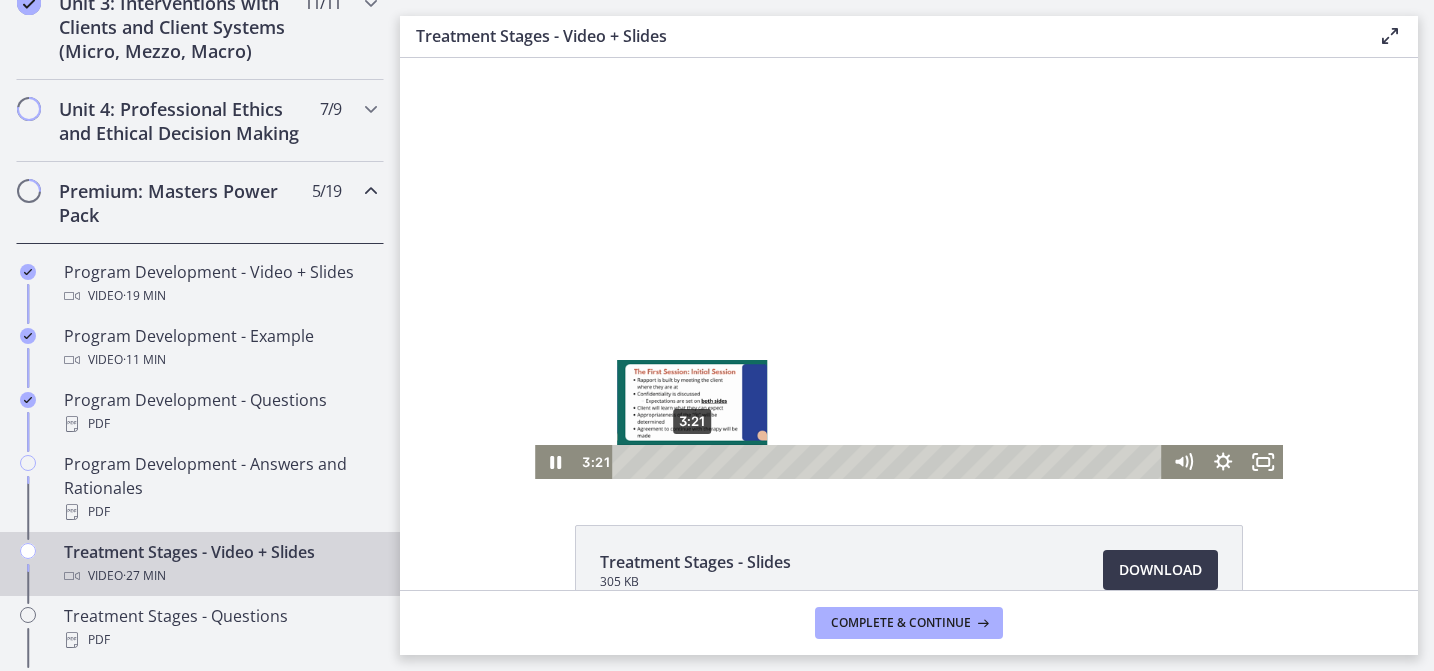 click on "3:21" at bounding box center [891, 462] 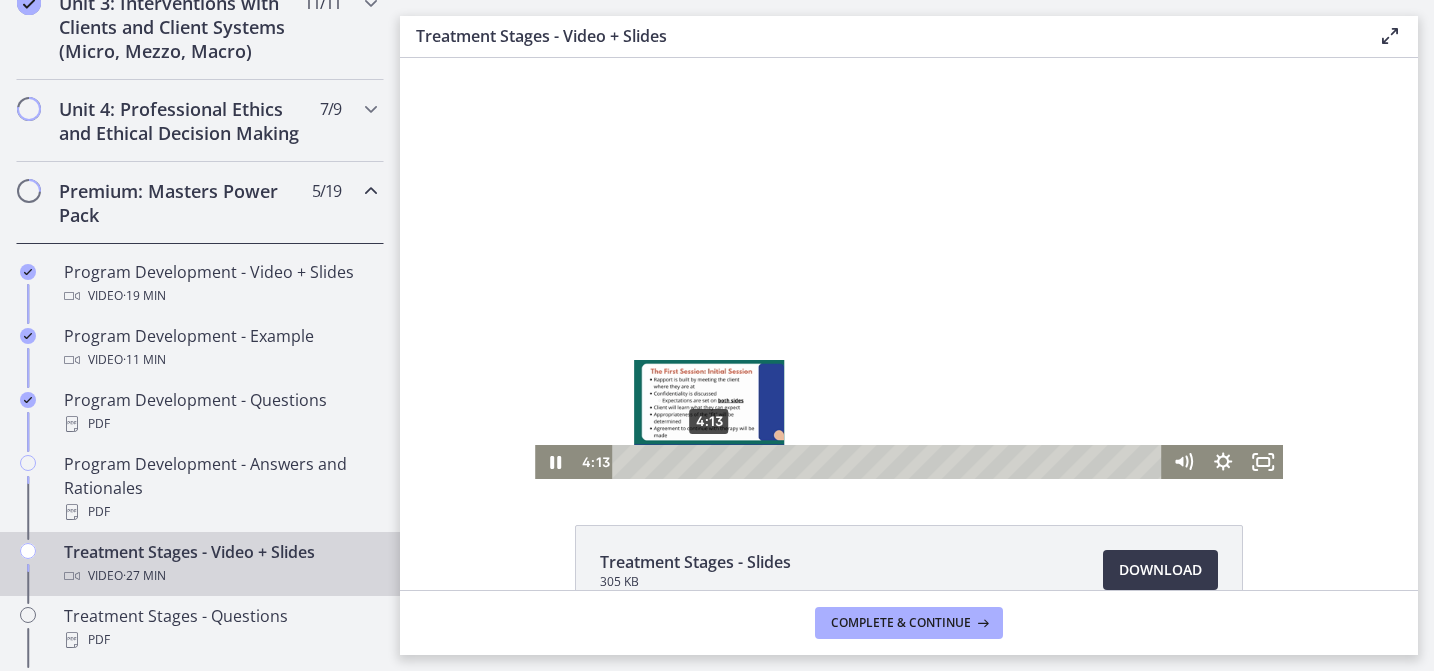 click on "4:13" at bounding box center [891, 462] 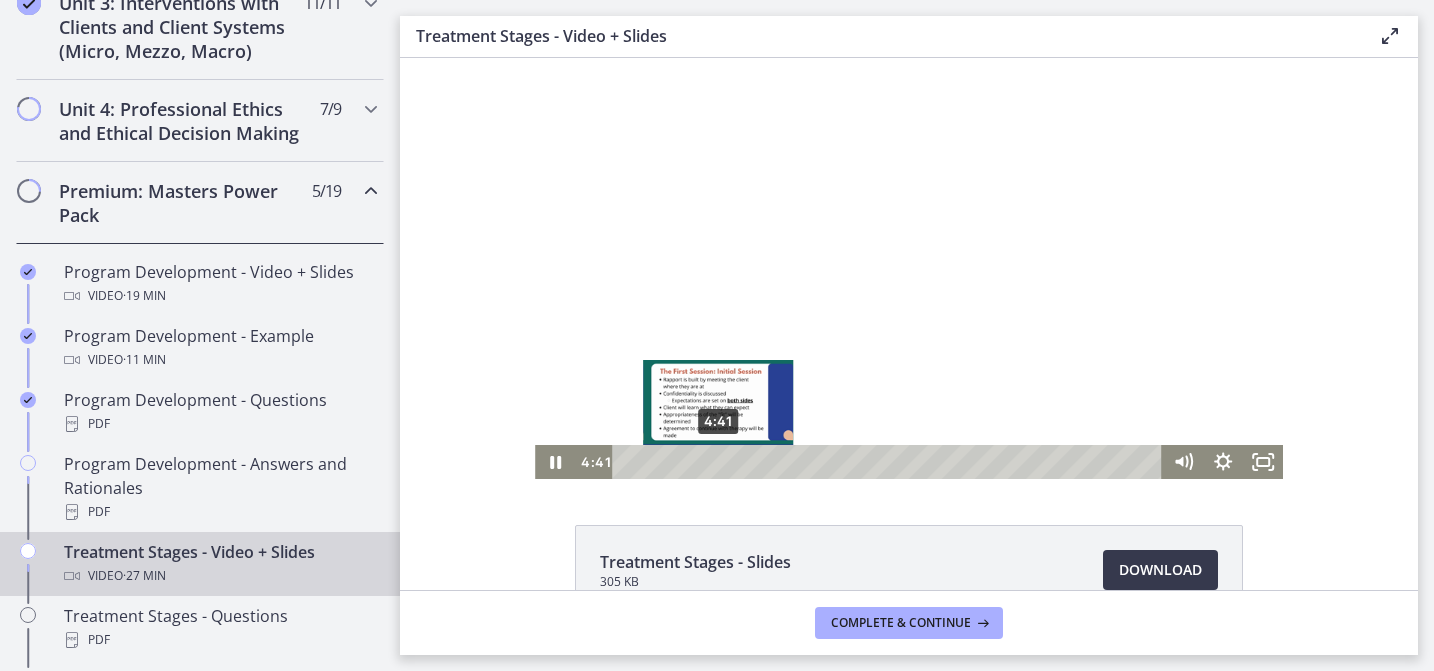 click on "4:41" at bounding box center [891, 462] 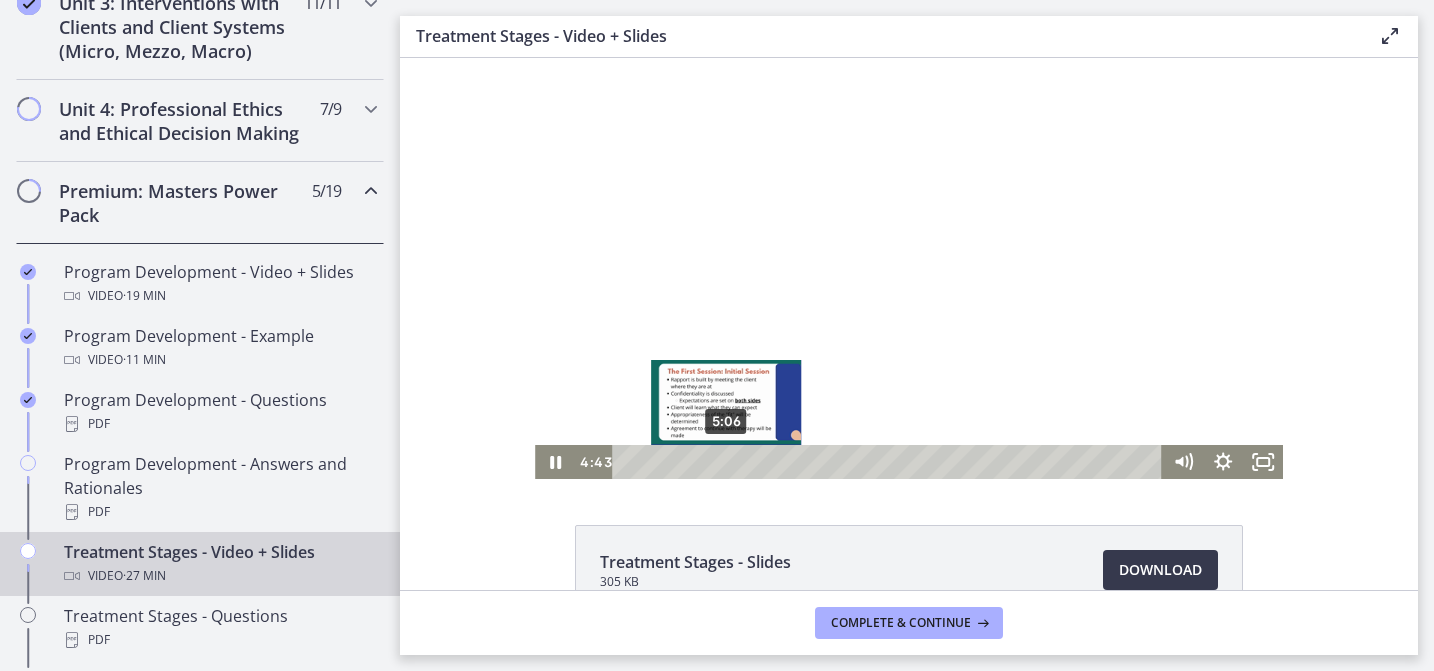 click on "5:06" at bounding box center [891, 462] 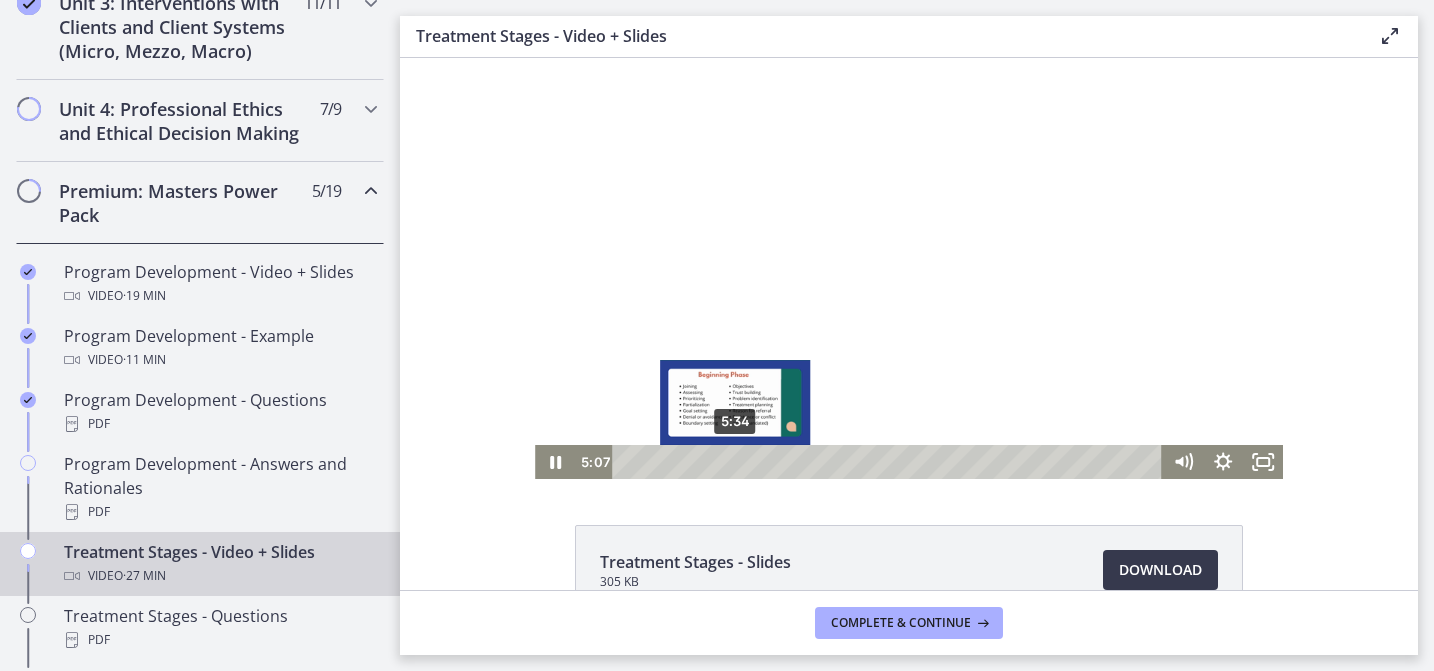 click on "5:34" at bounding box center (891, 462) 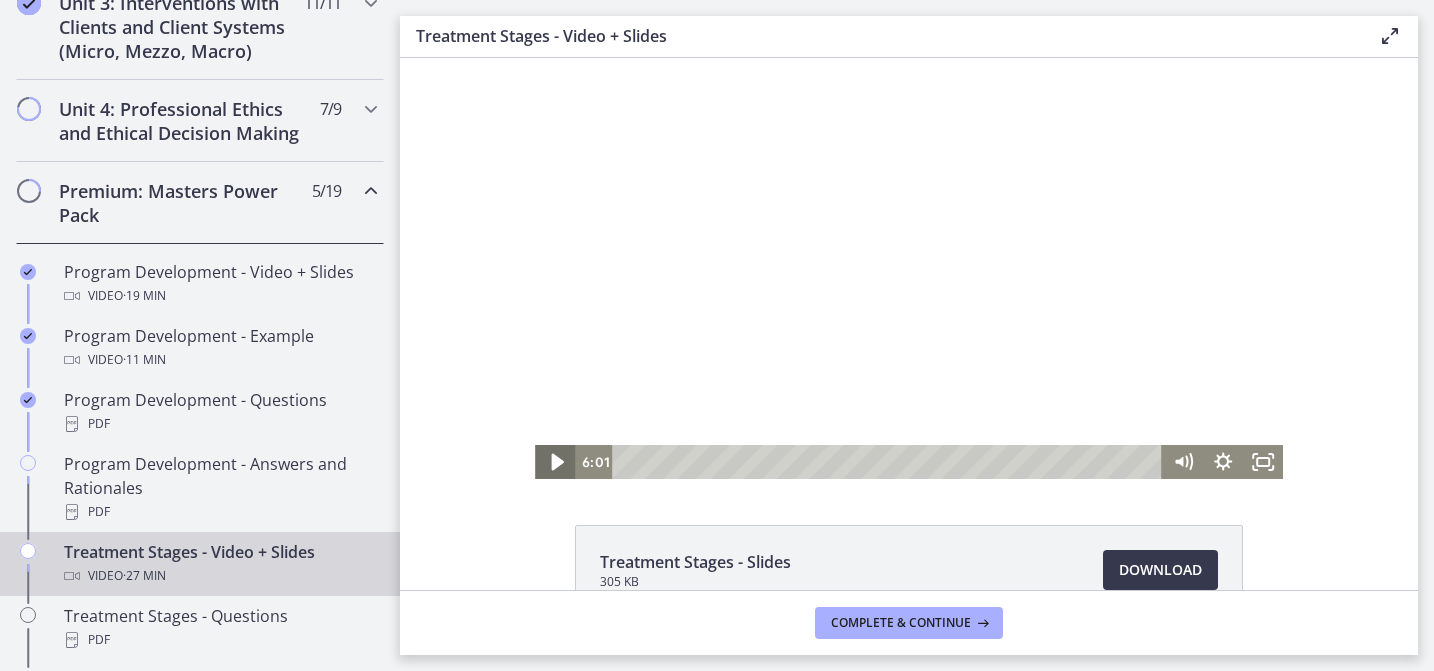 click 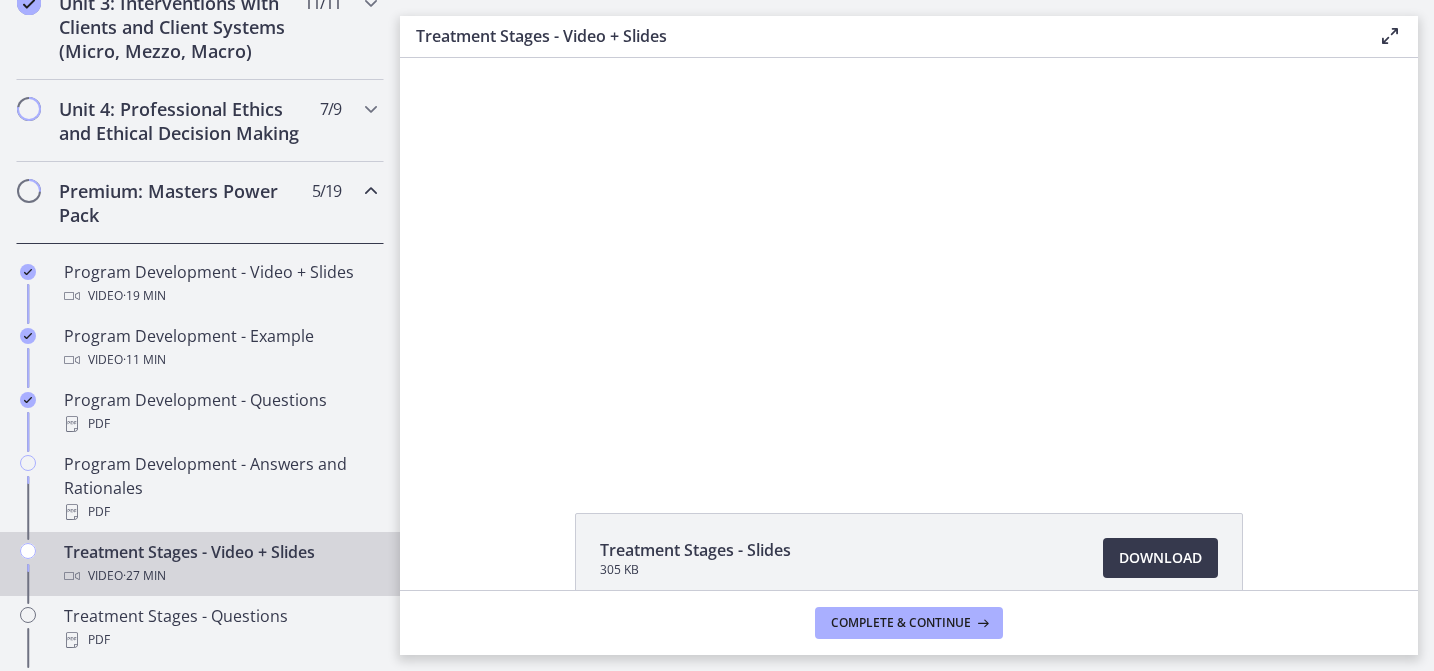 scroll, scrollTop: 0, scrollLeft: 0, axis: both 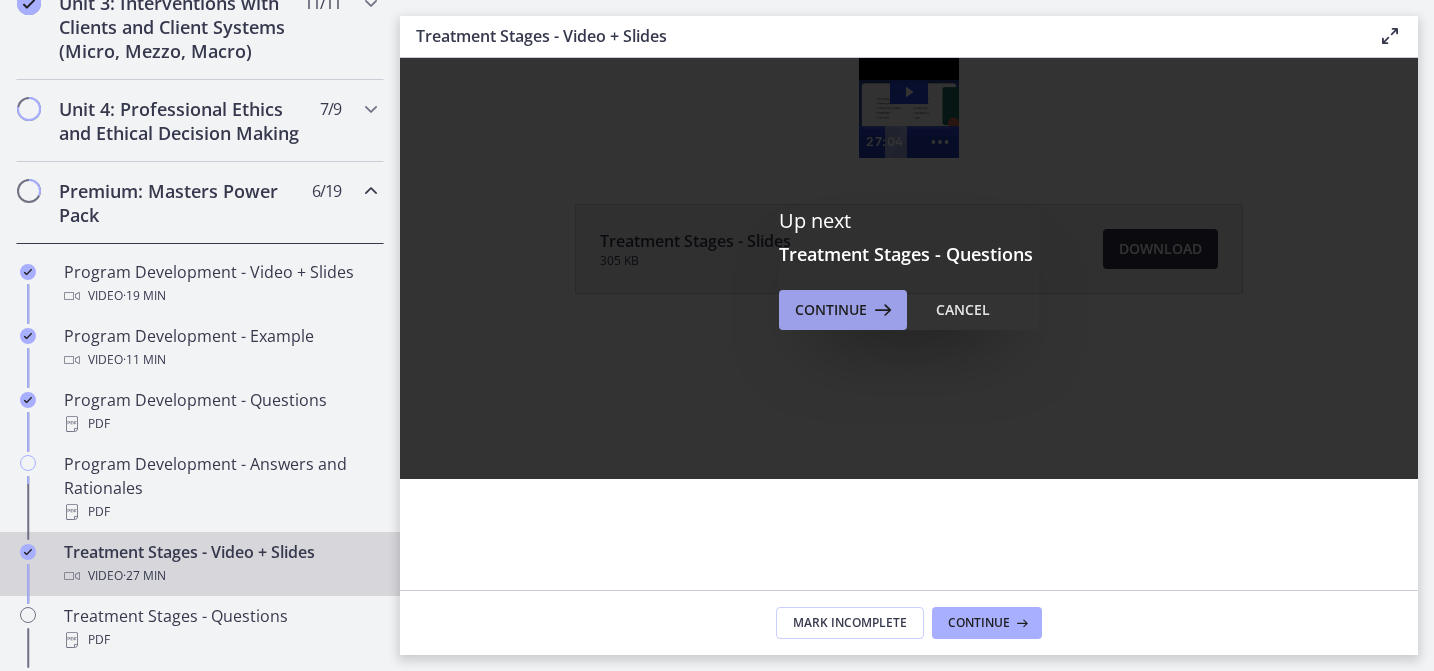 click at bounding box center (881, 310) 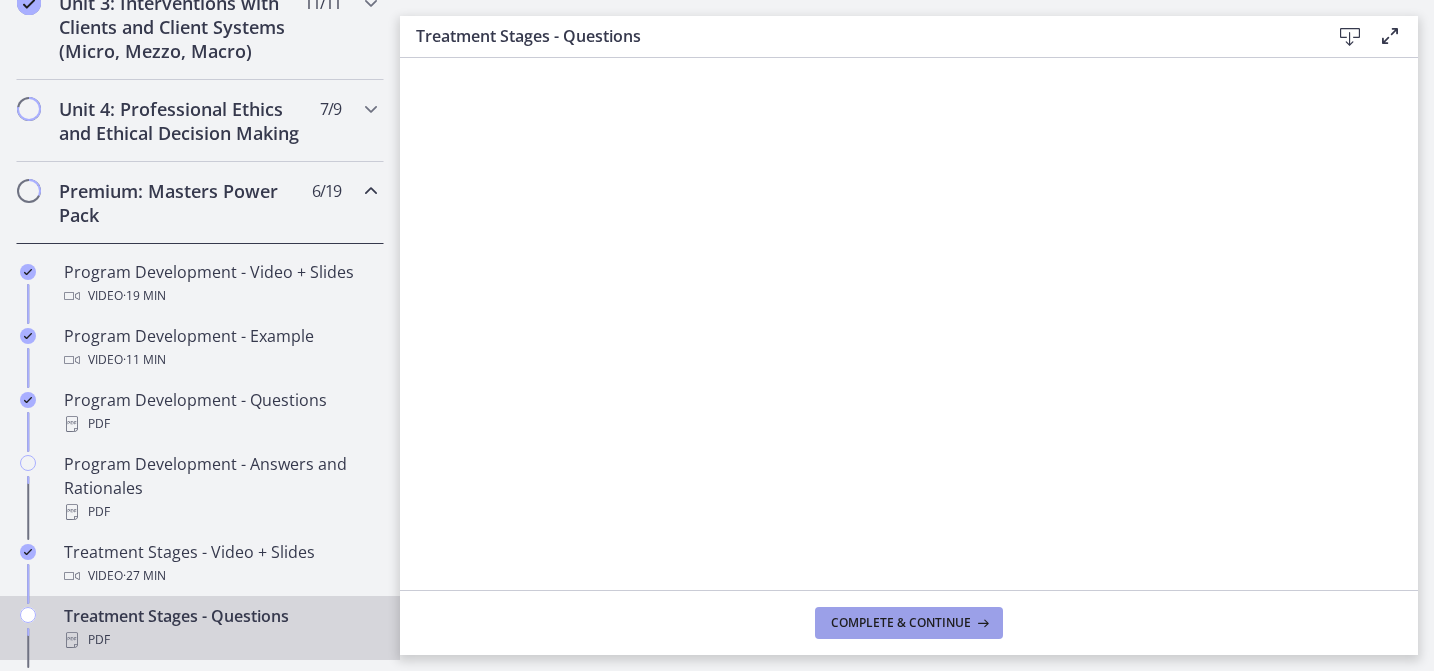 click on "Complete & continue" at bounding box center (901, 623) 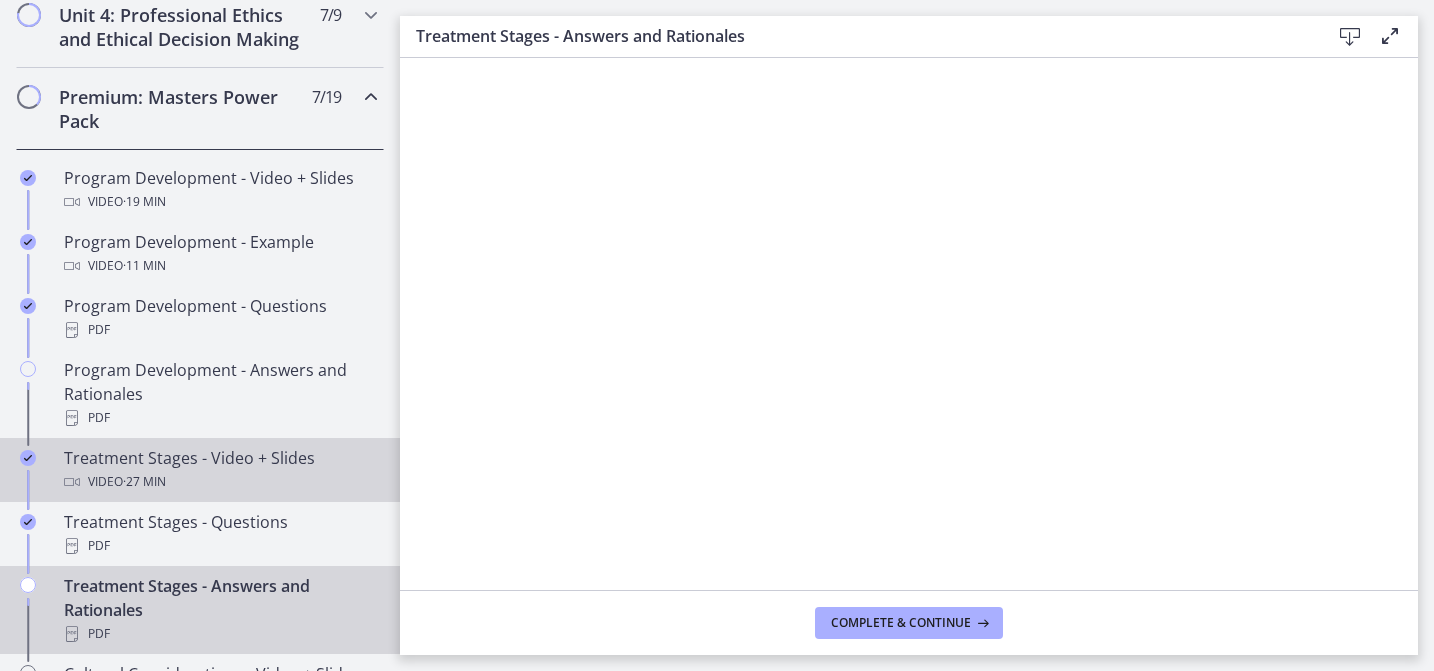 scroll, scrollTop: 916, scrollLeft: 0, axis: vertical 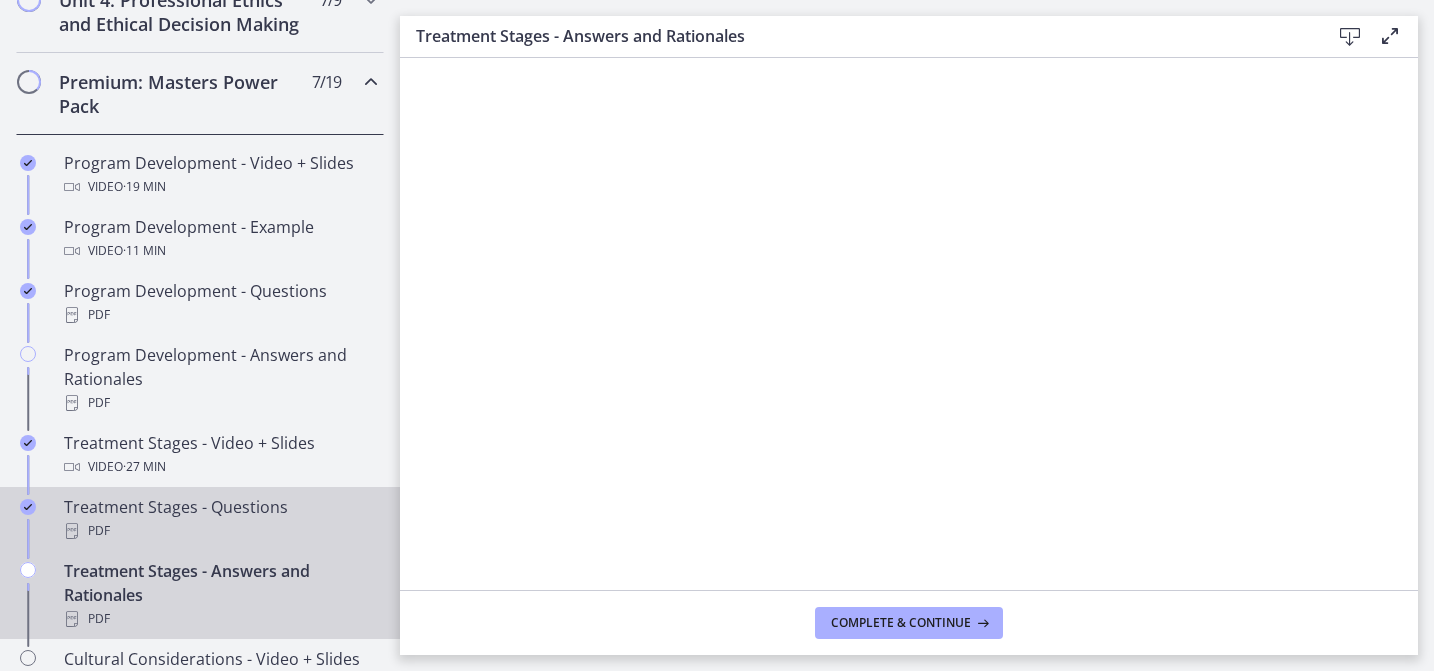 click on "Treatment Stages - Questions
PDF" at bounding box center [220, 519] 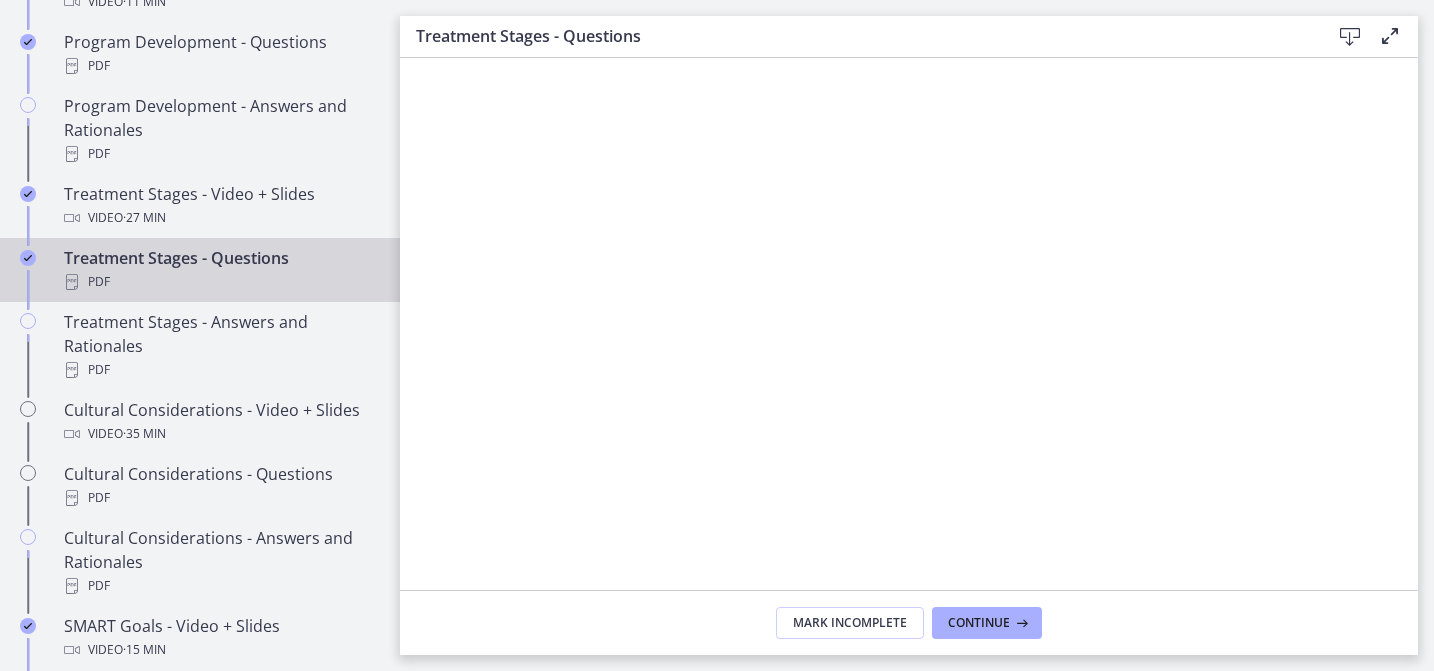 scroll, scrollTop: 1148, scrollLeft: 0, axis: vertical 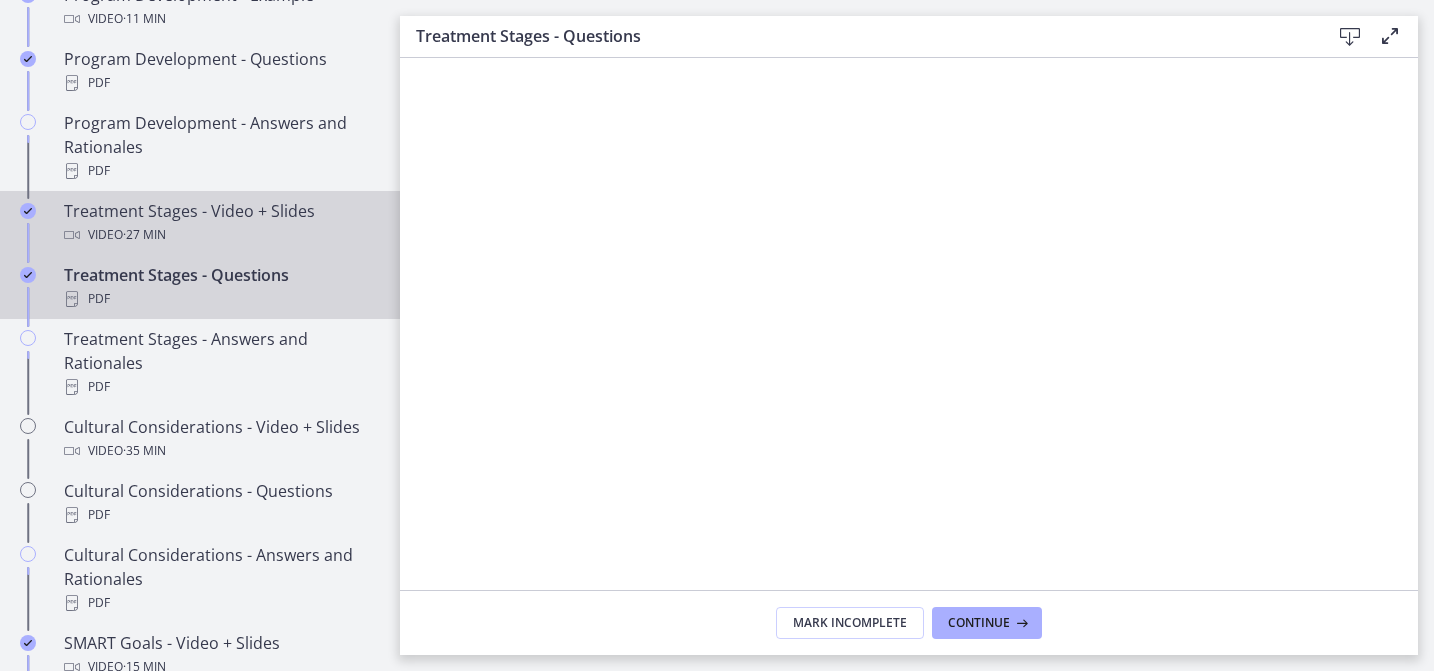 click on "Video
·  27 min" at bounding box center [220, 235] 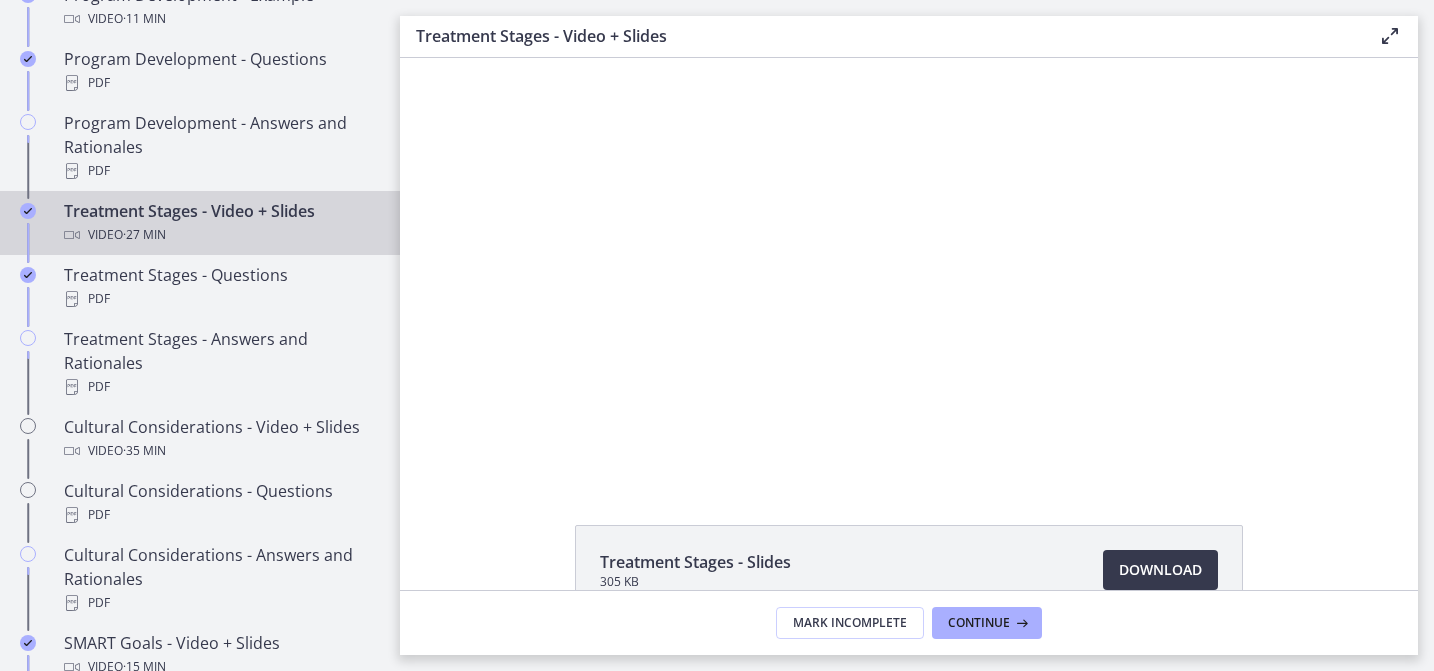 scroll, scrollTop: 0, scrollLeft: 0, axis: both 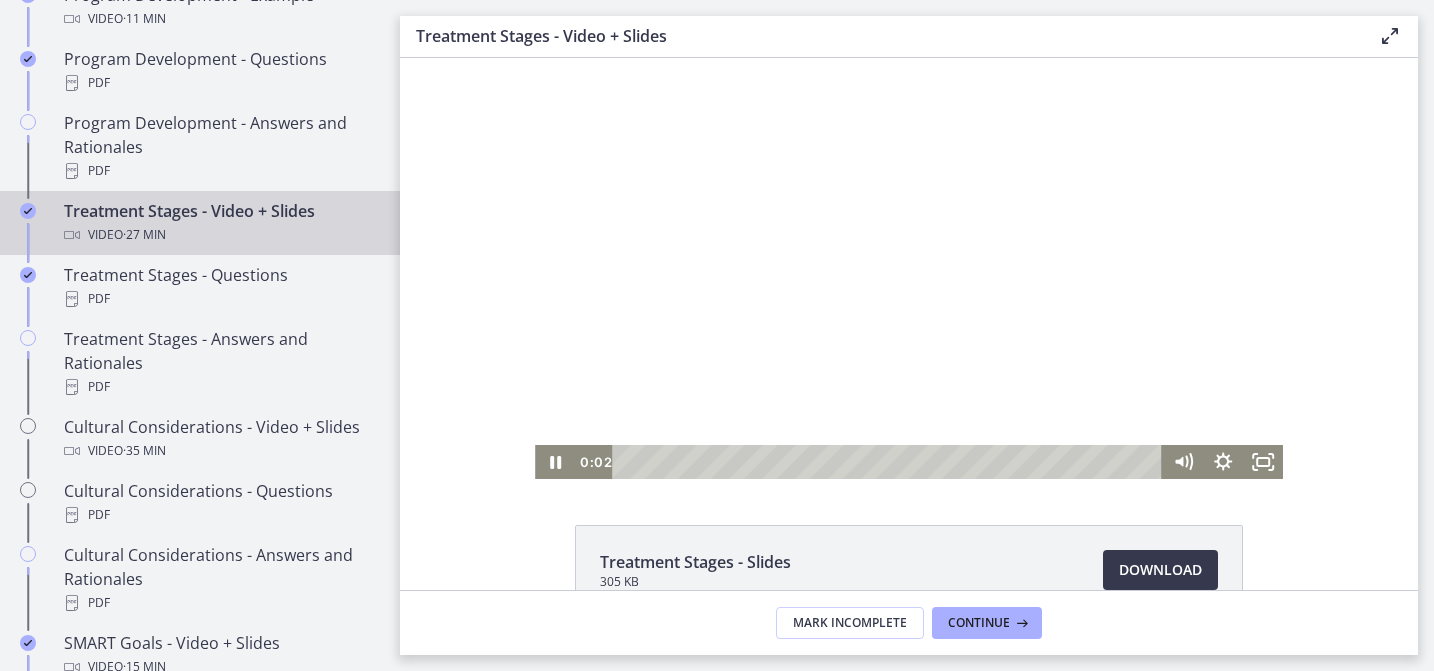 click at bounding box center (891, 462) 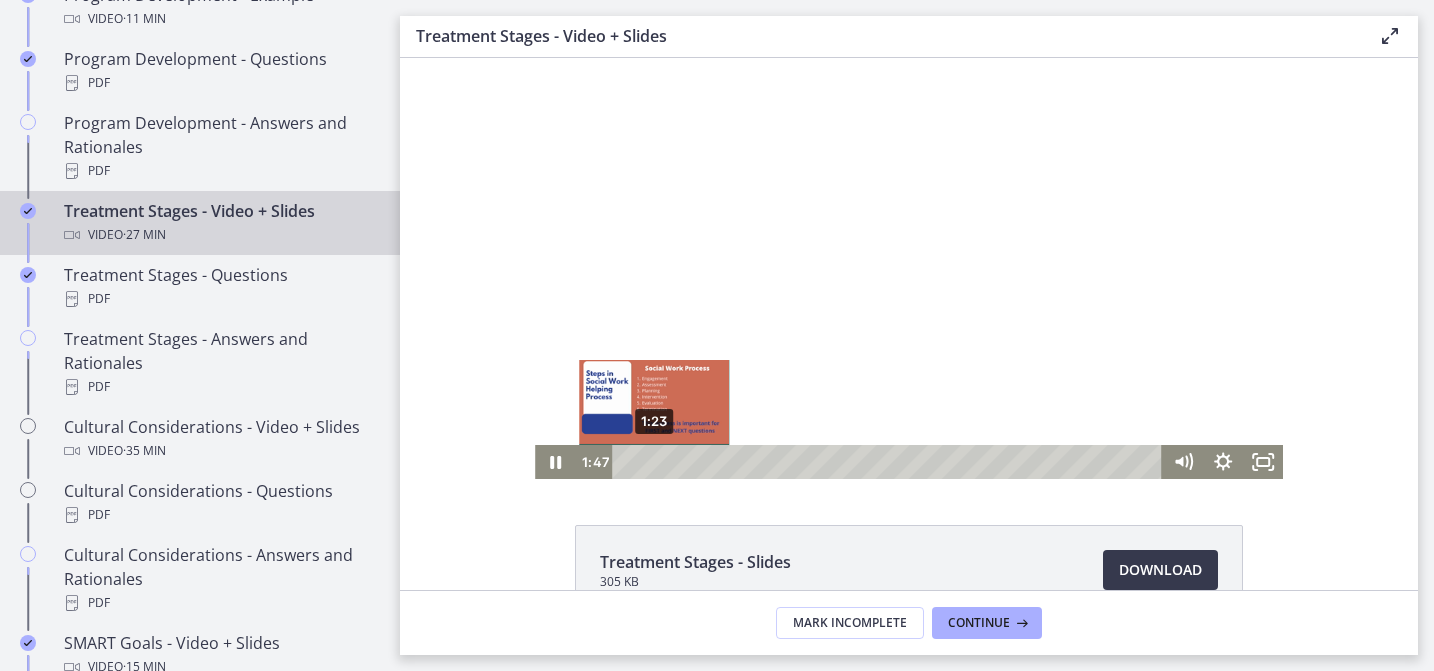 click on "1:23" at bounding box center (891, 462) 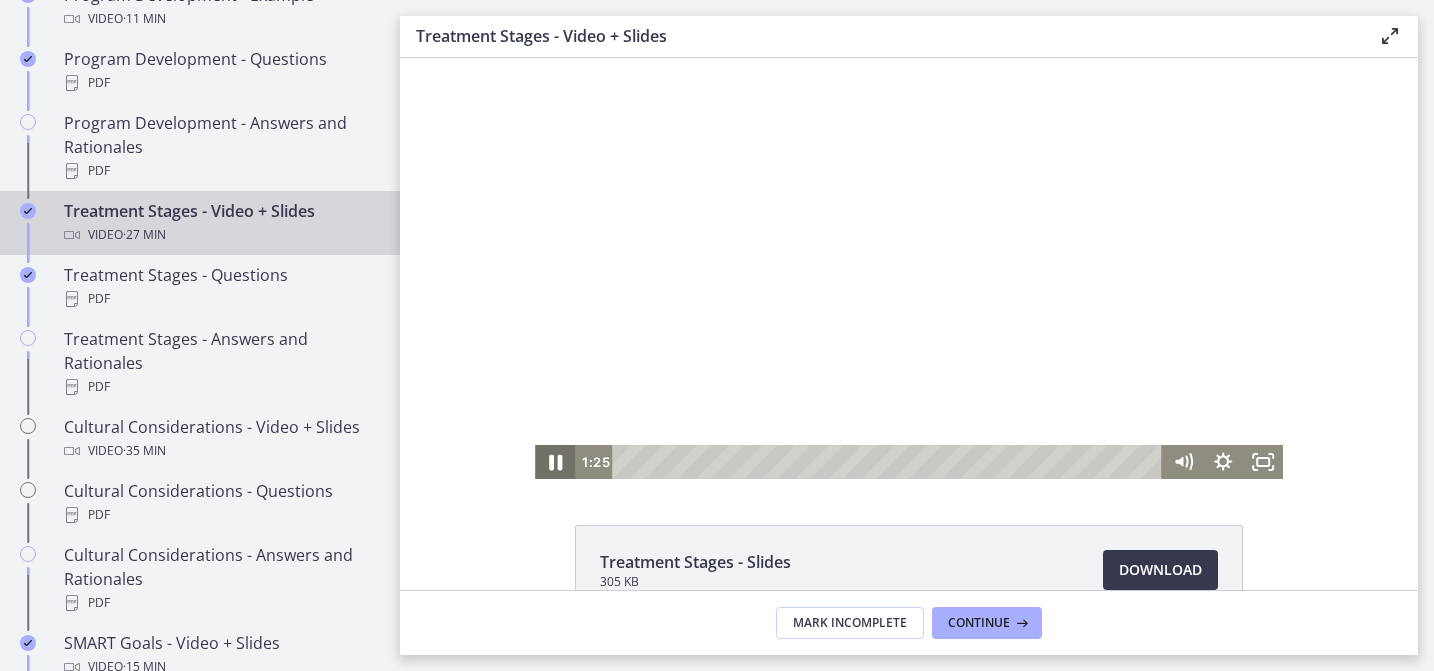 click 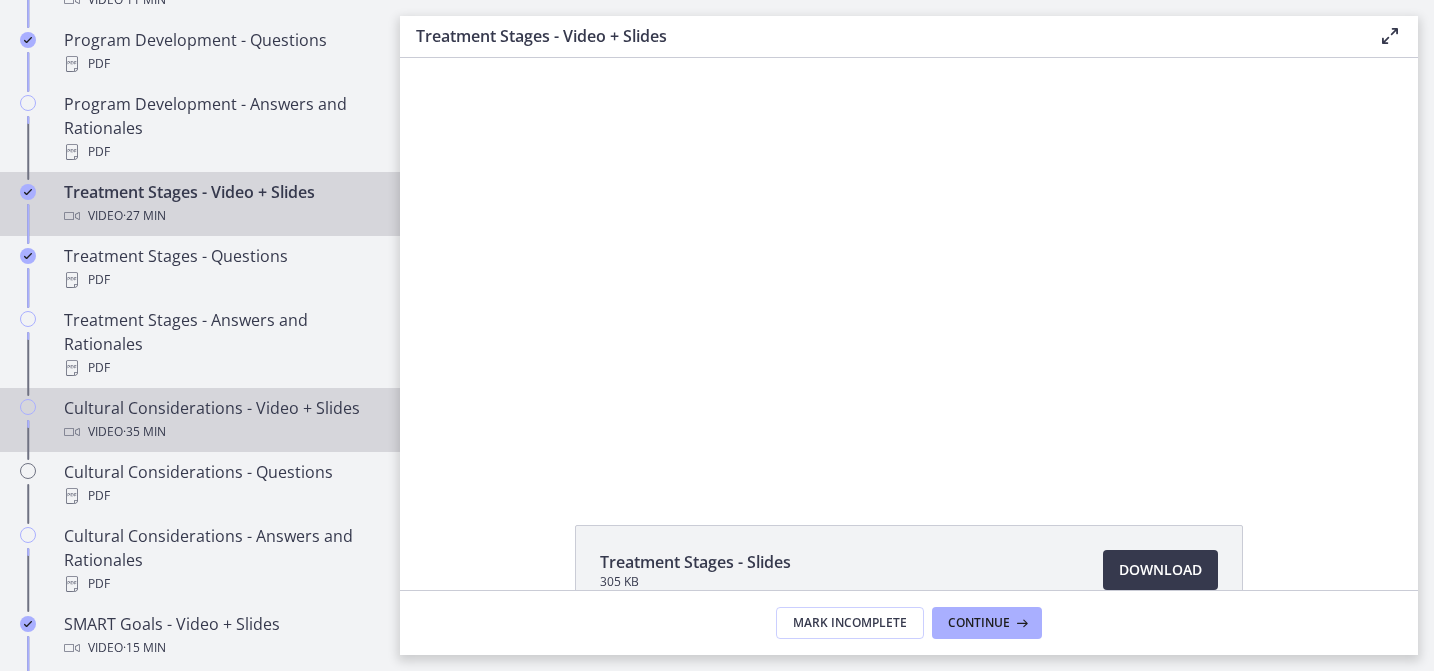 scroll, scrollTop: 1168, scrollLeft: 0, axis: vertical 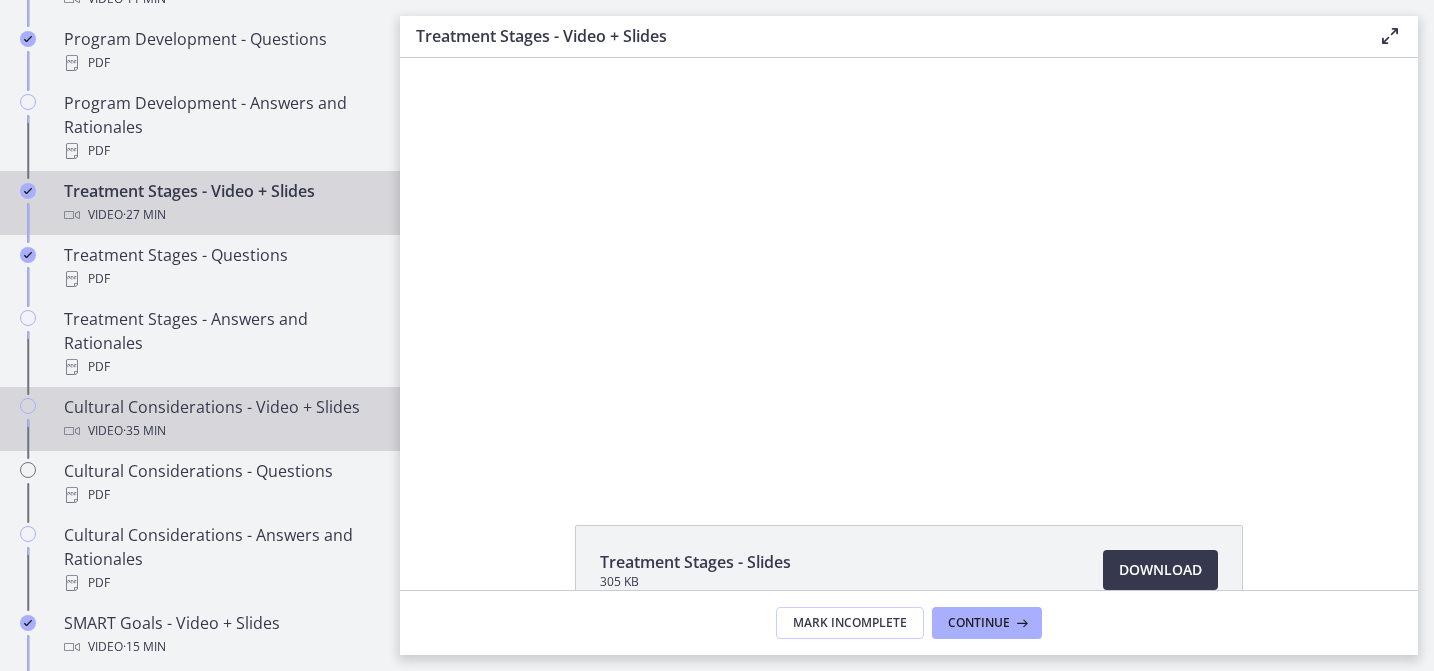 click on "Video
·  35 min" at bounding box center (220, 431) 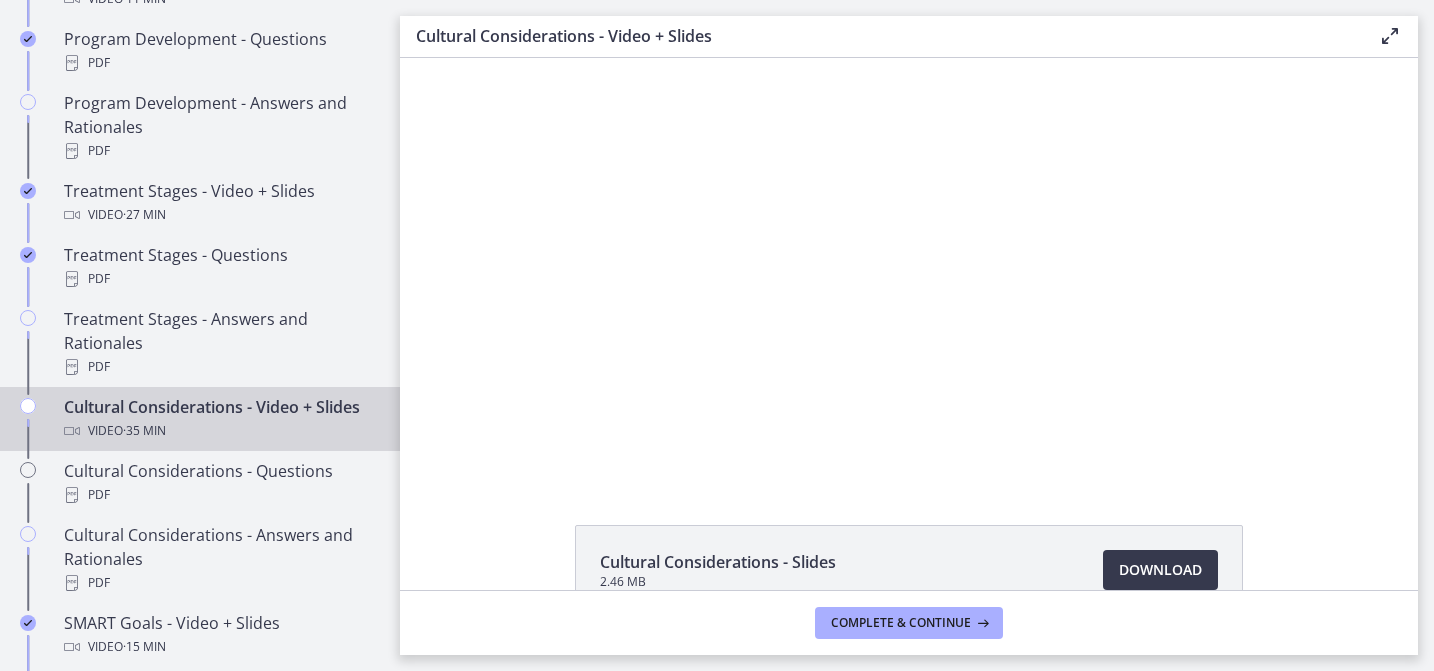 scroll, scrollTop: 0, scrollLeft: 0, axis: both 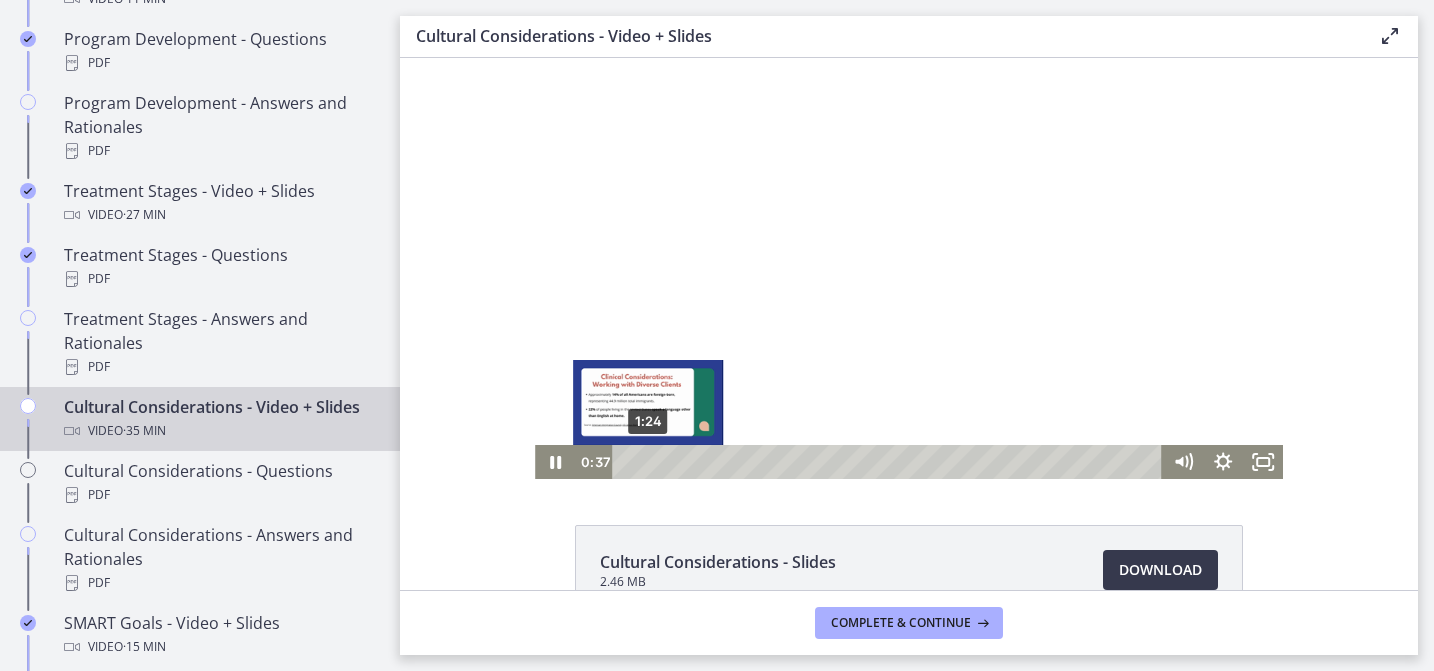 click on "1:24" at bounding box center [891, 462] 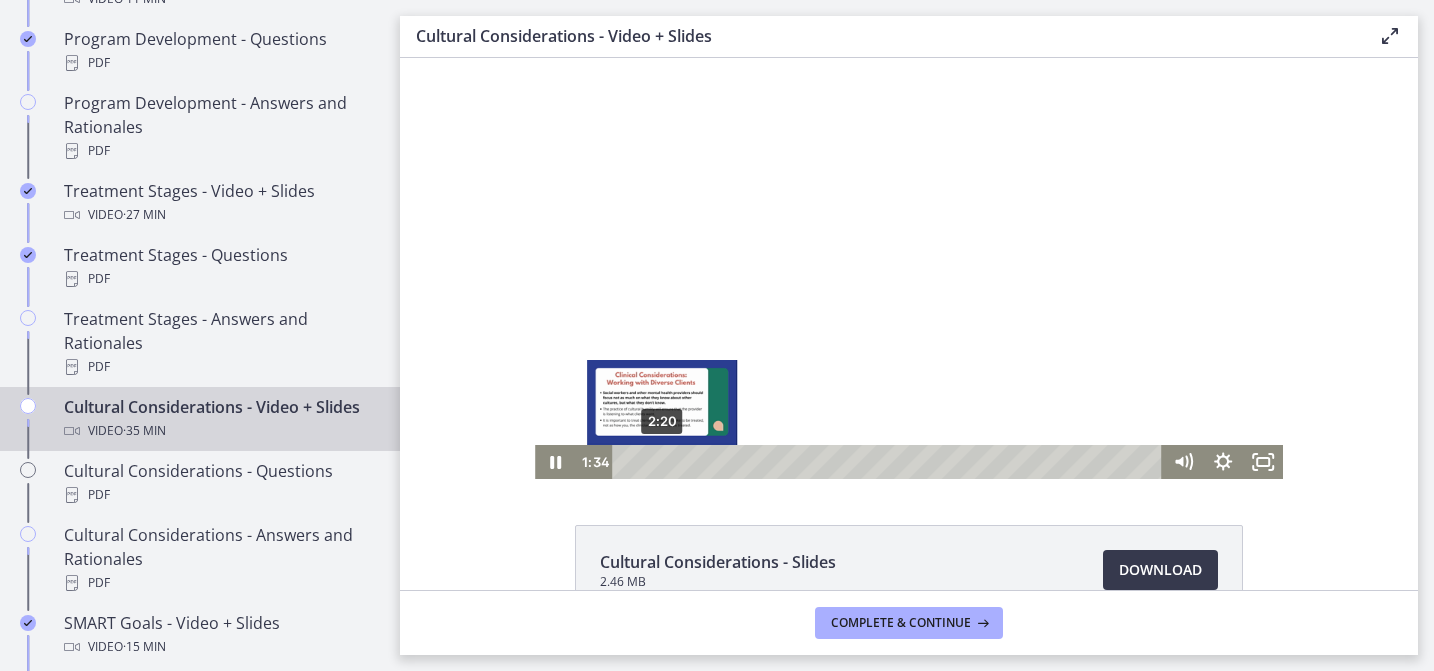 click on "2:20" at bounding box center (891, 462) 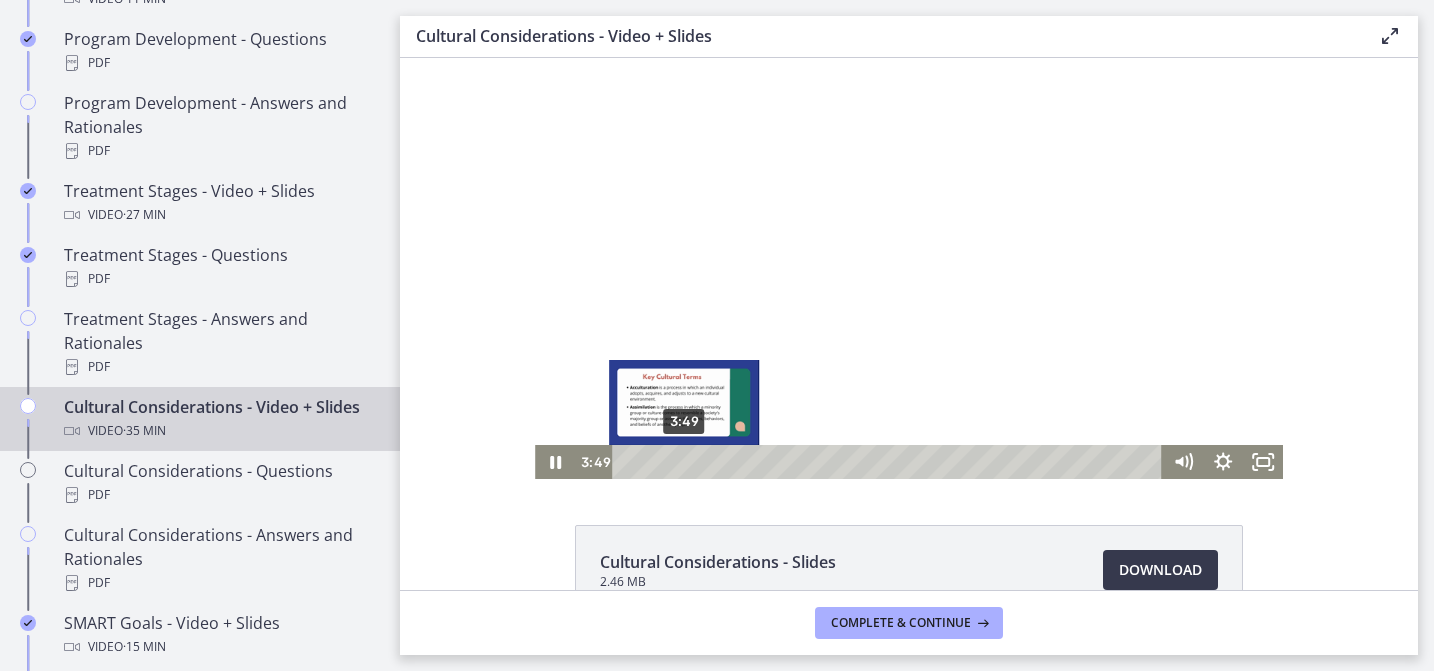 click on "3:49" at bounding box center (891, 462) 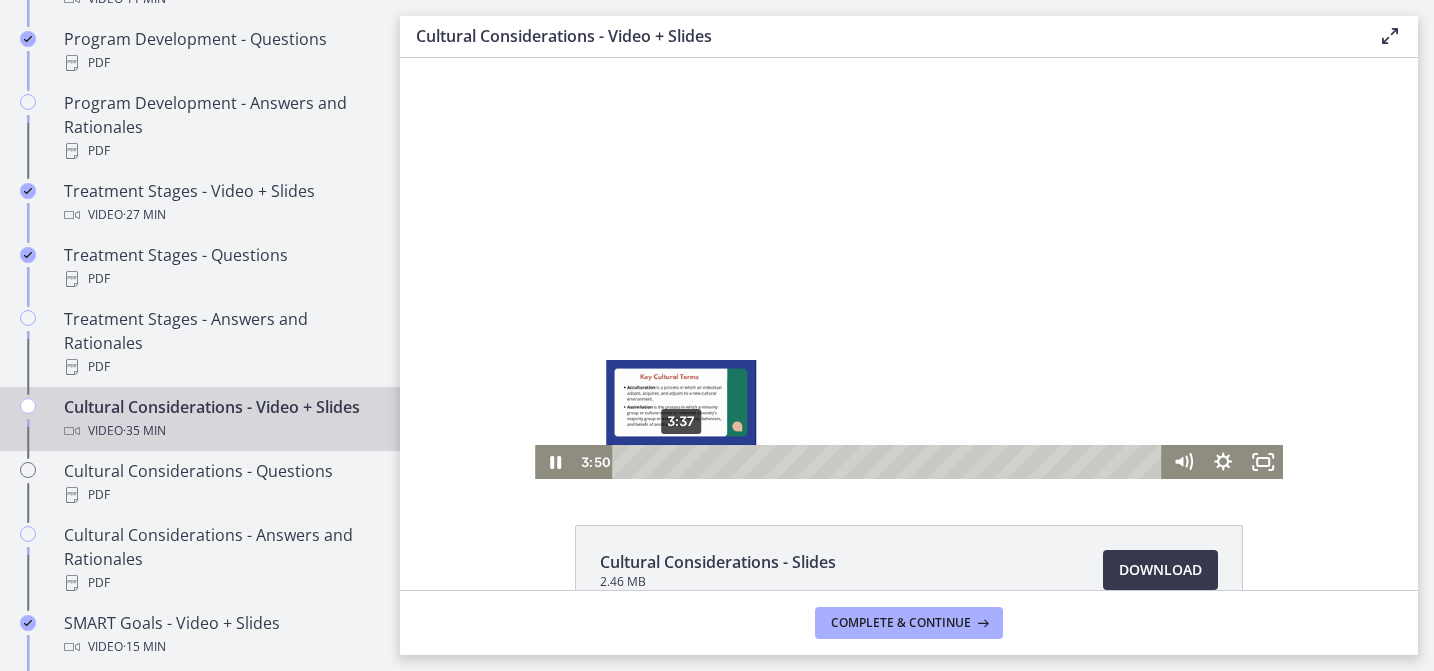 click at bounding box center [684, 461] 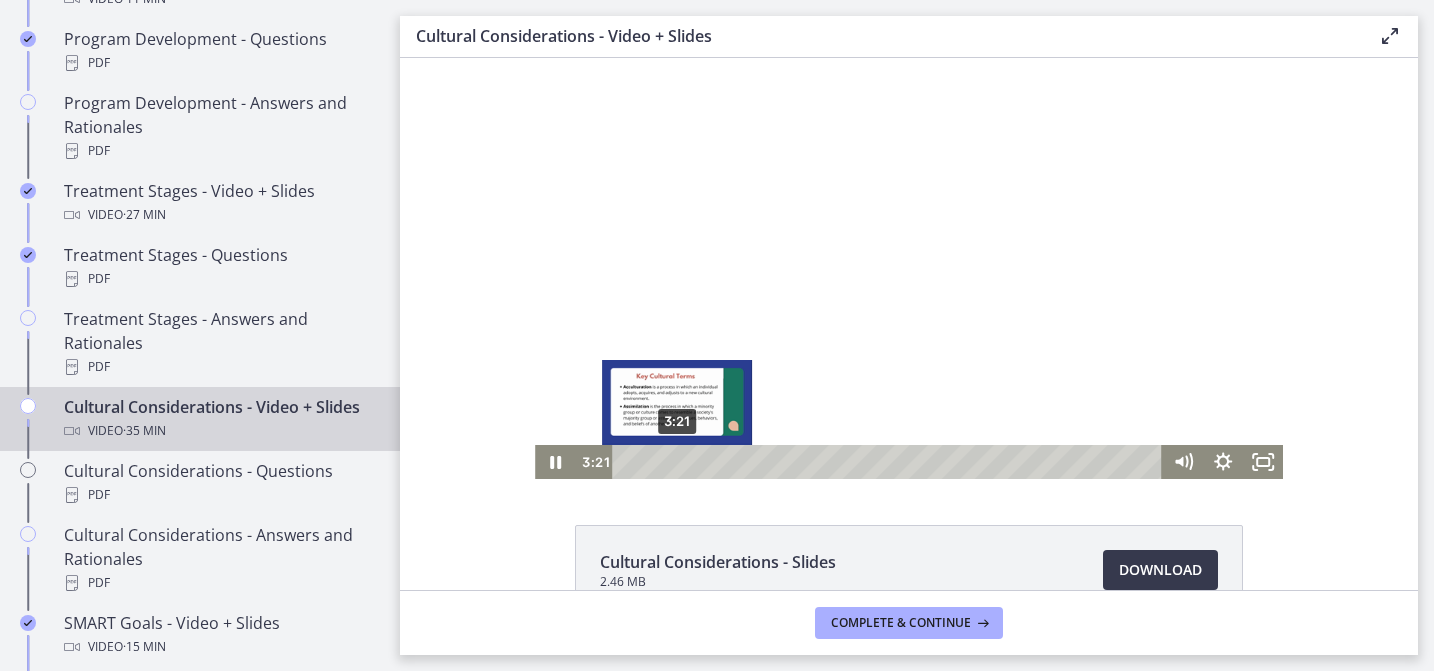 click at bounding box center [677, 461] 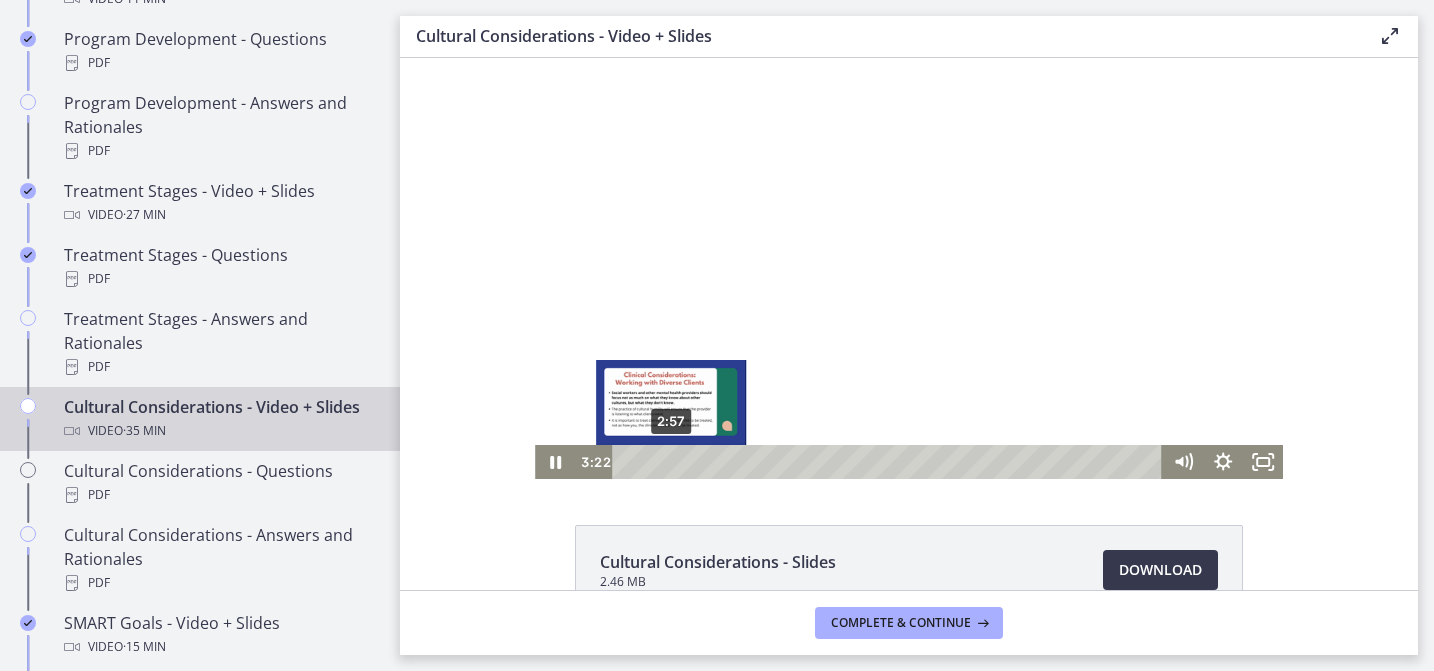 click on "2:57" at bounding box center (891, 462) 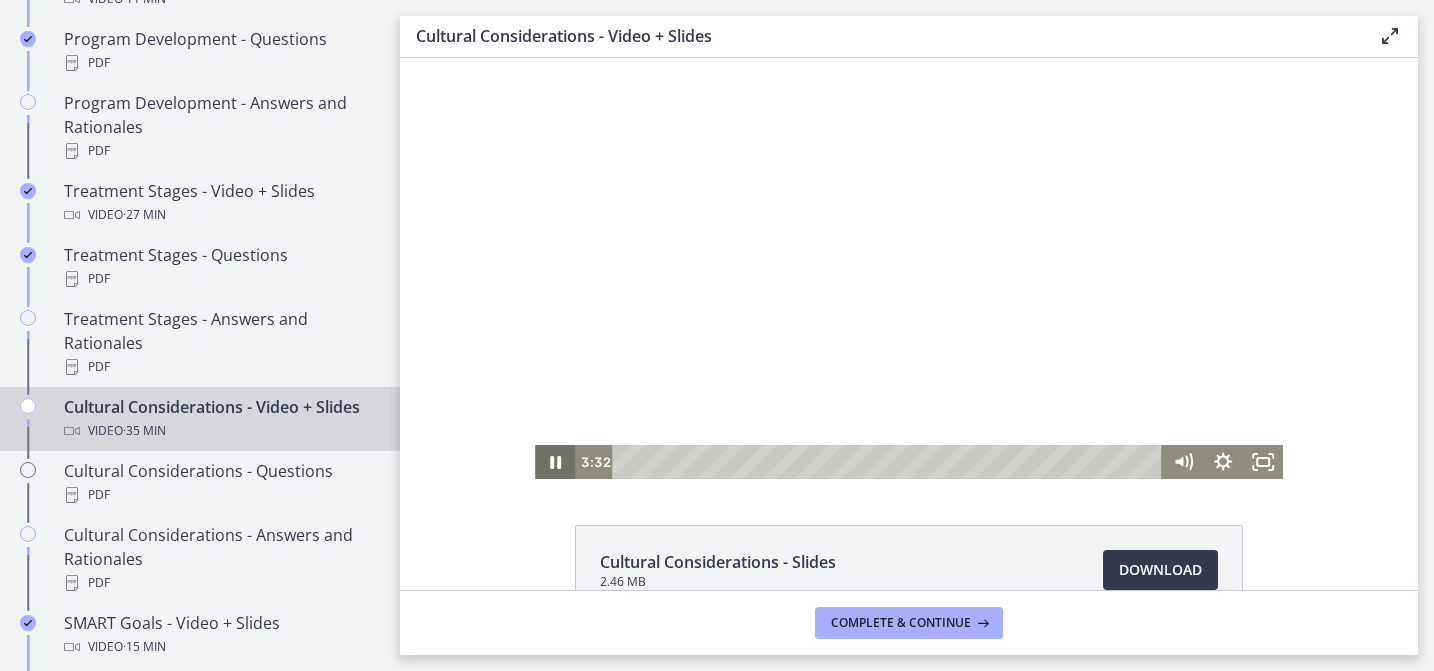 click 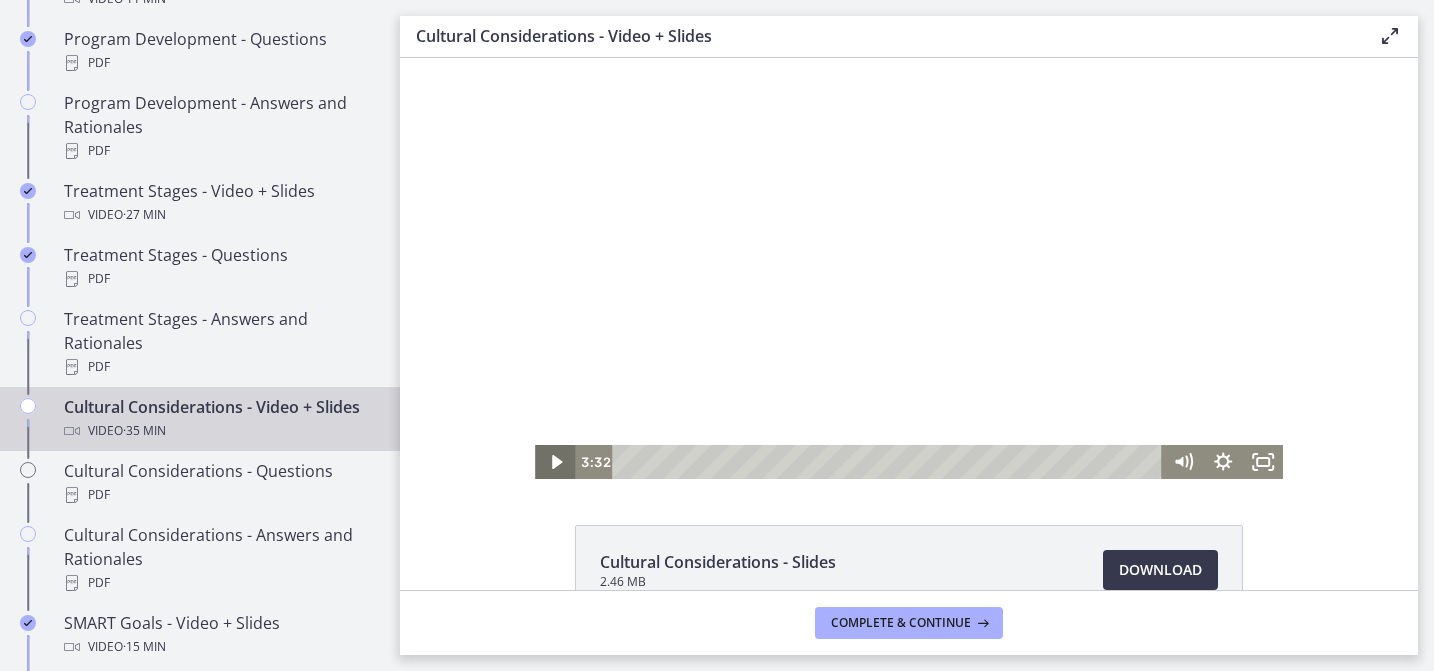 click 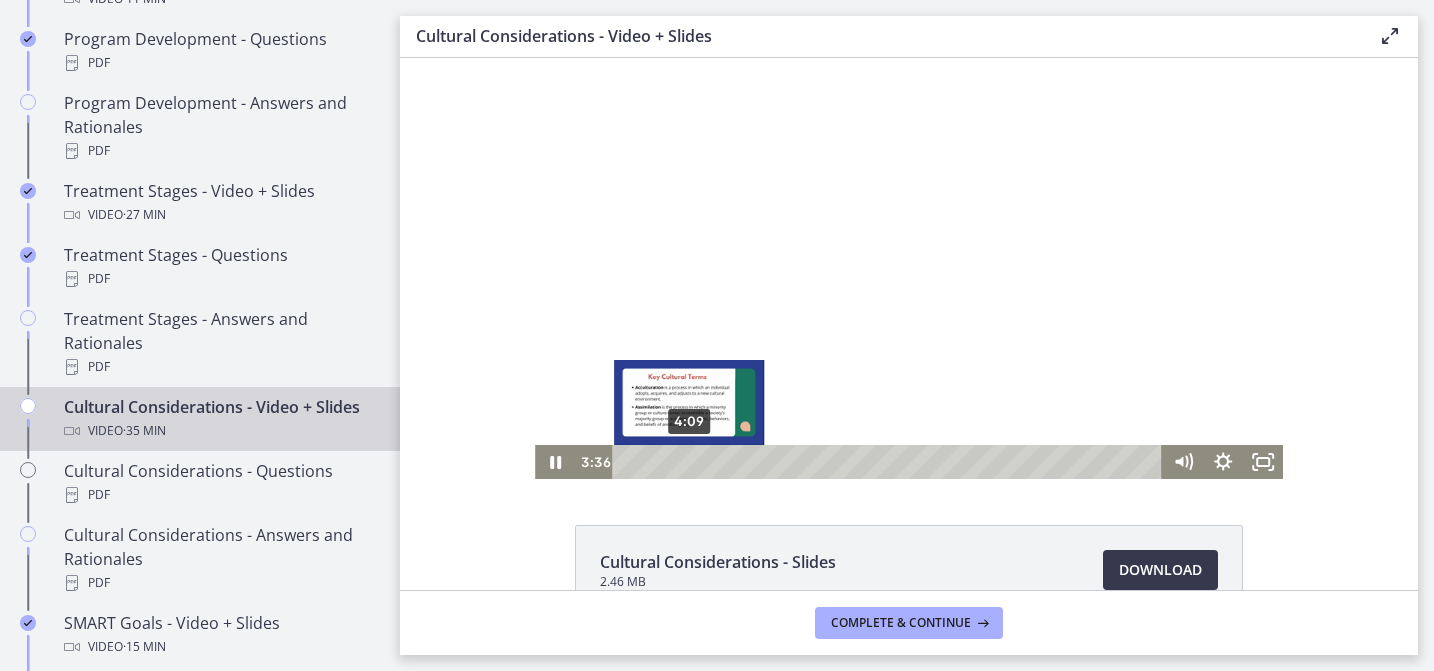 click on "4:09" at bounding box center (891, 462) 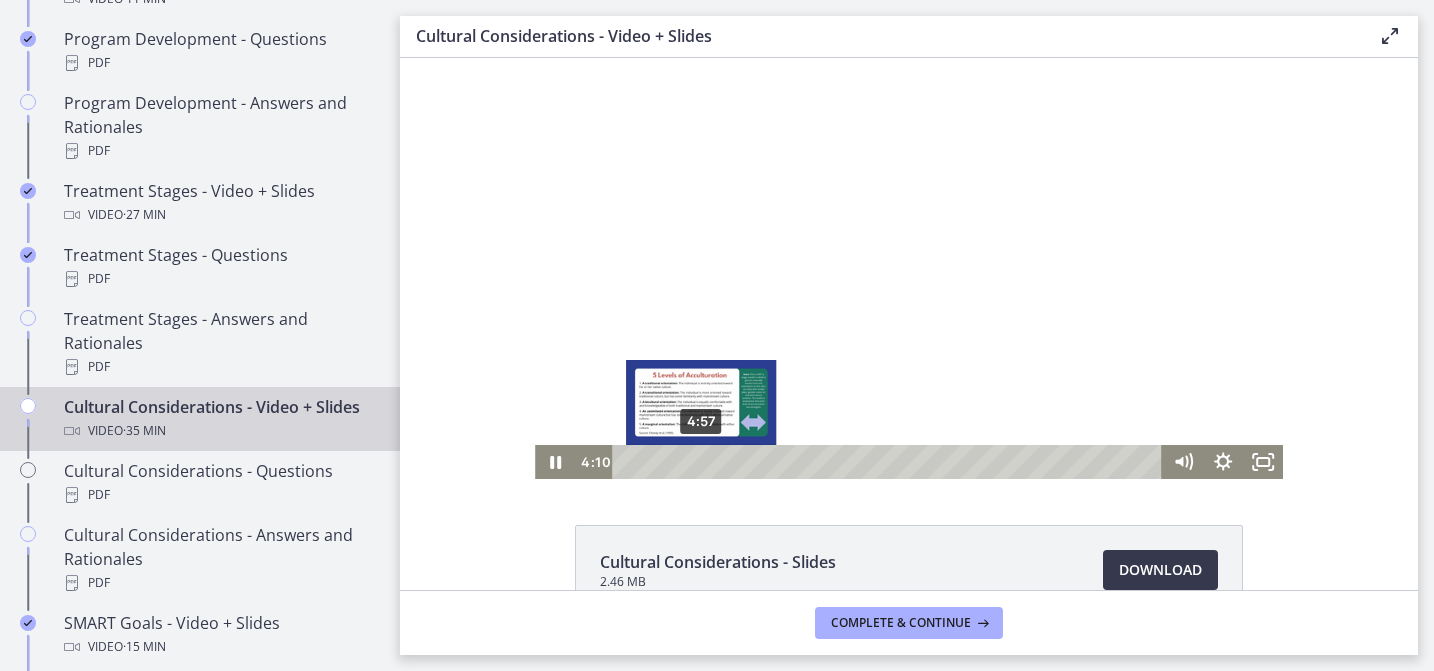 click on "4:57" at bounding box center (891, 462) 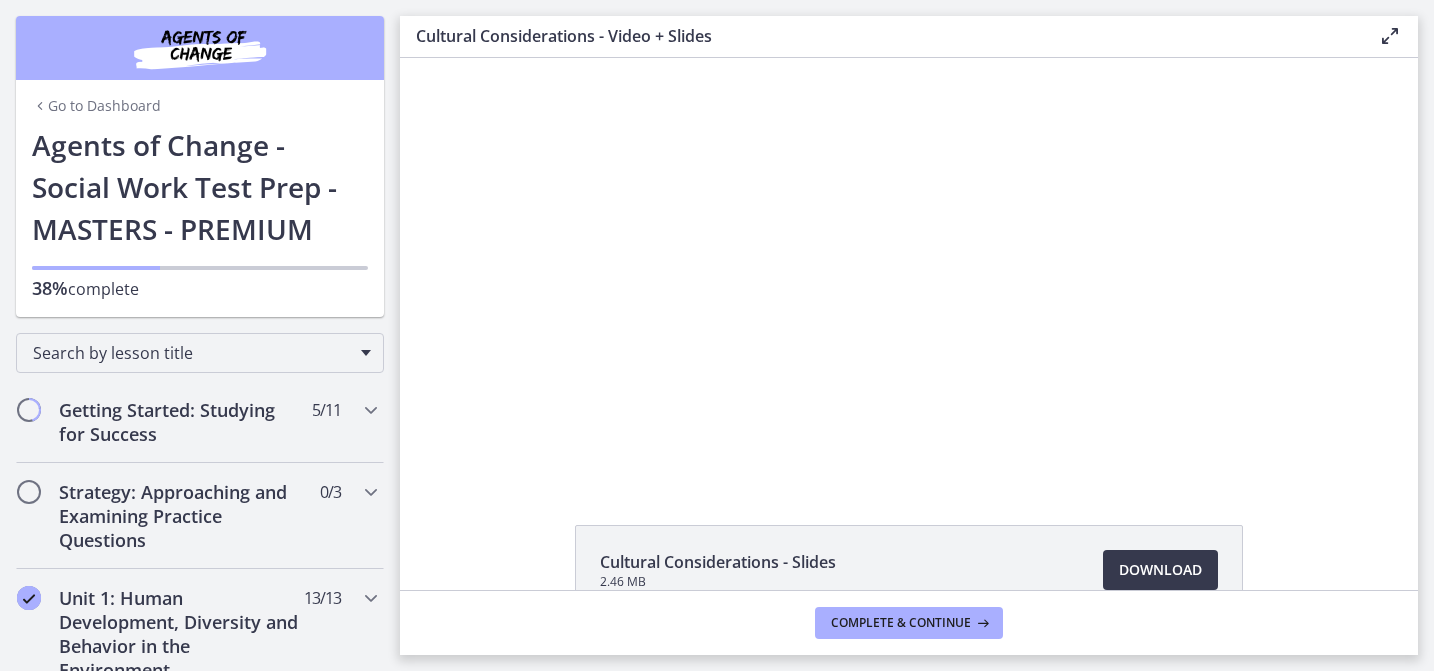 scroll, scrollTop: 0, scrollLeft: 0, axis: both 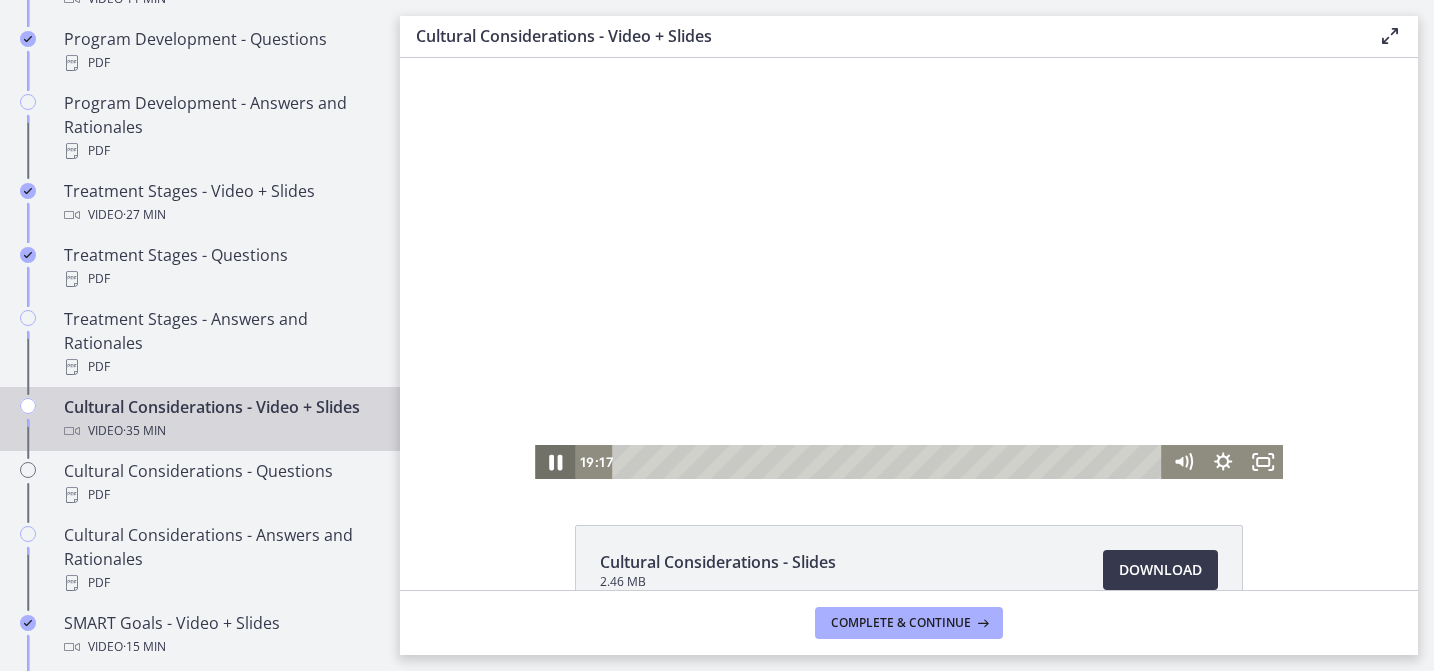 click 